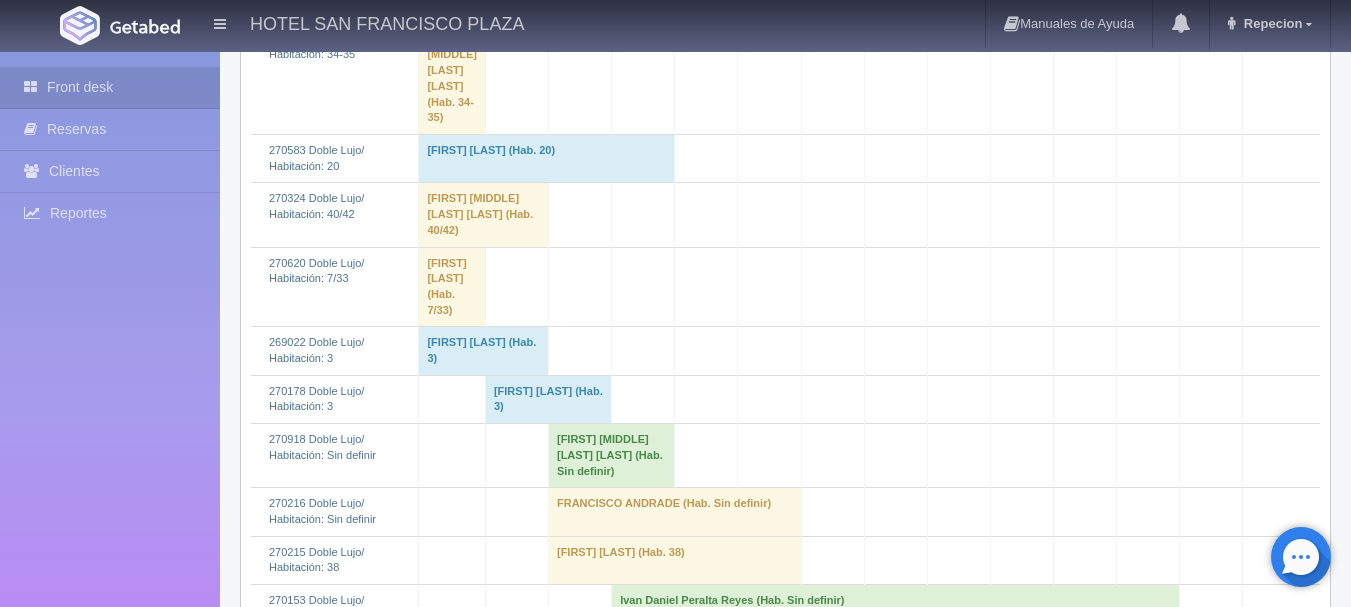 scroll, scrollTop: 800, scrollLeft: 0, axis: vertical 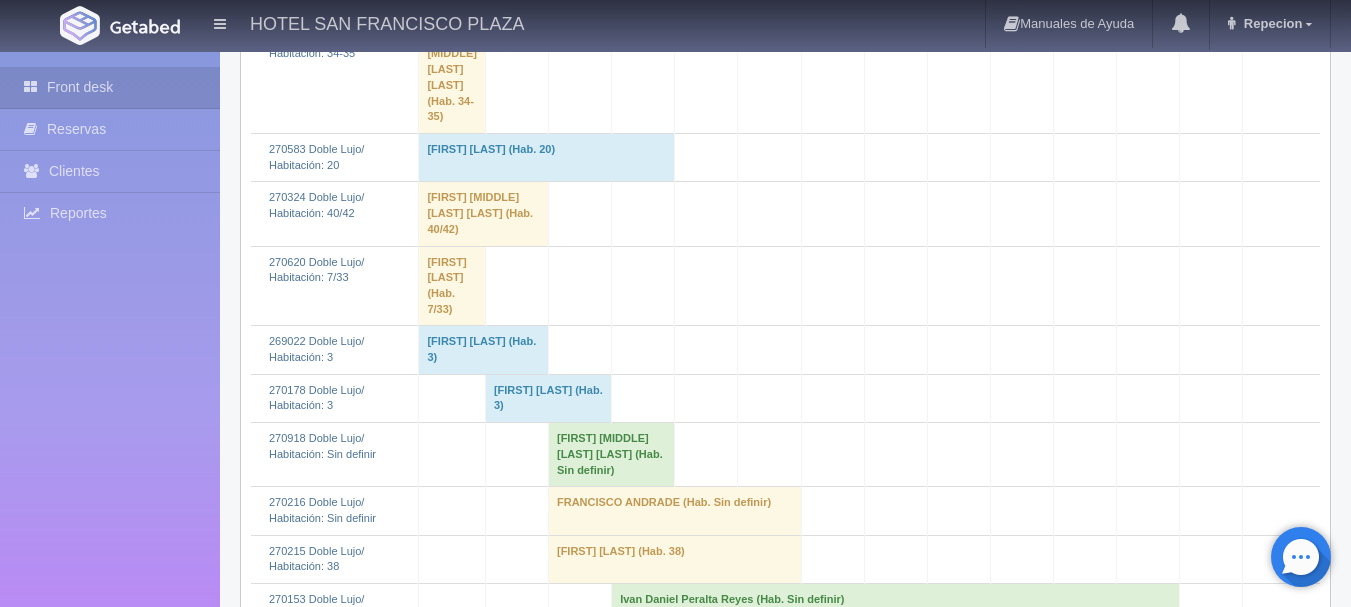click on "[FIRST] [MIDDLE] [LAST] [LAST] 												(Hab. Sin definir)" at bounding box center (611, 455) 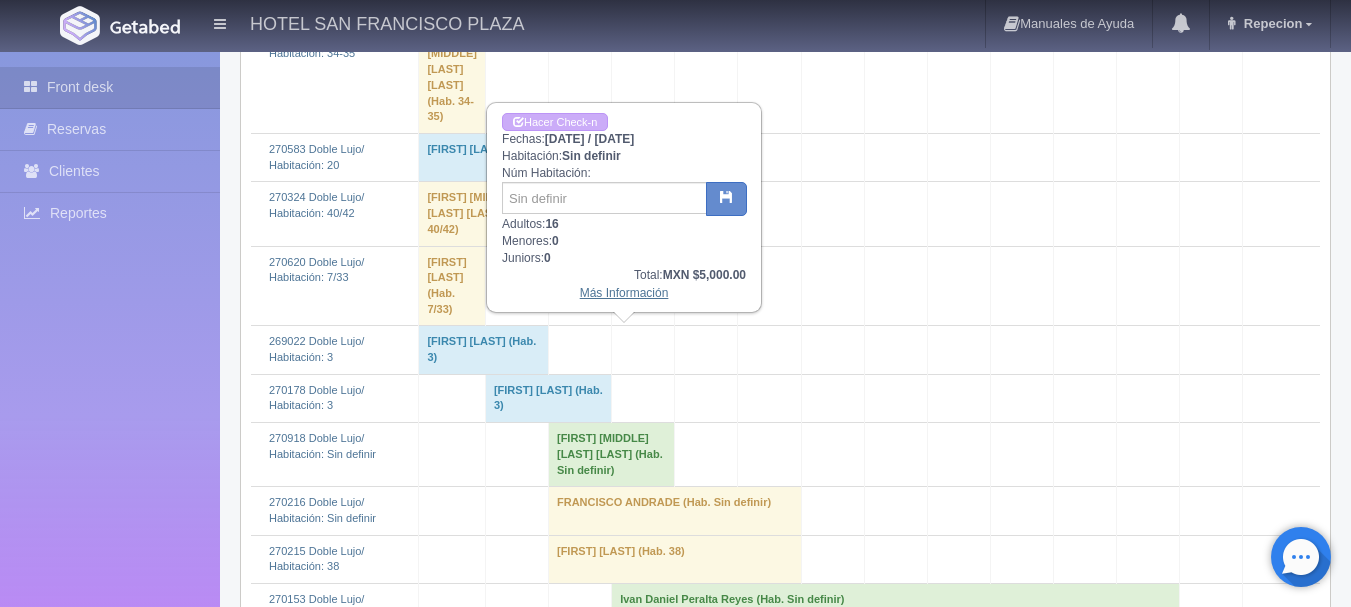 click on "Más Información" at bounding box center [624, 293] 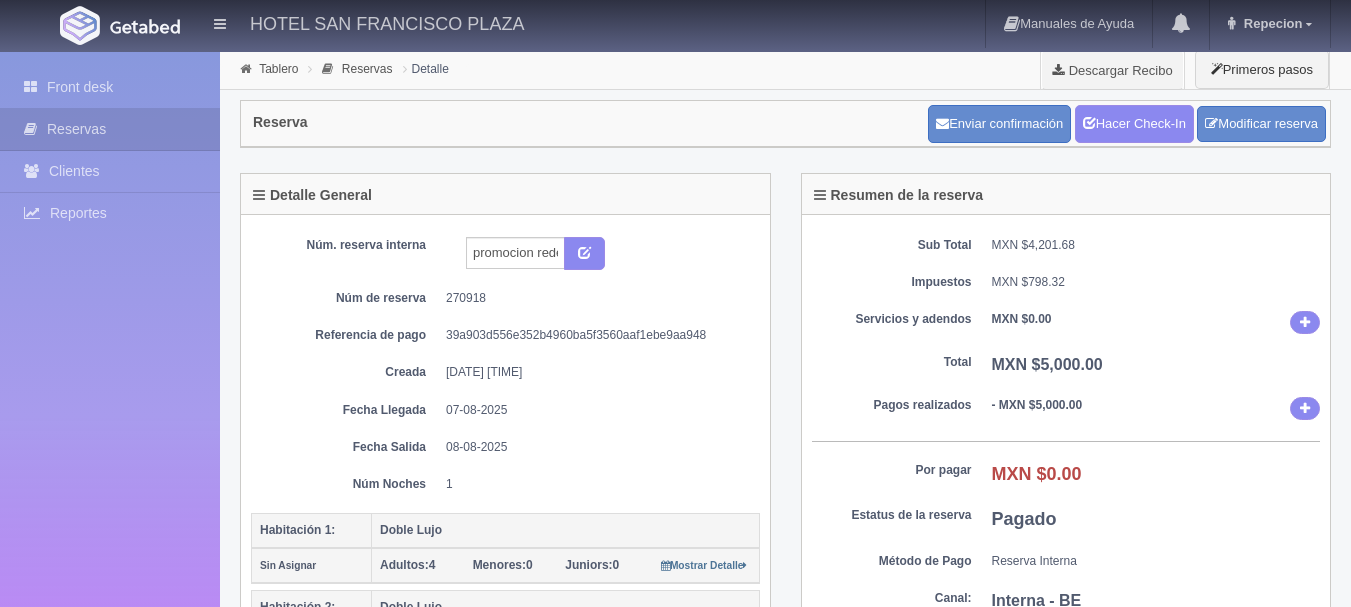 scroll, scrollTop: 0, scrollLeft: 0, axis: both 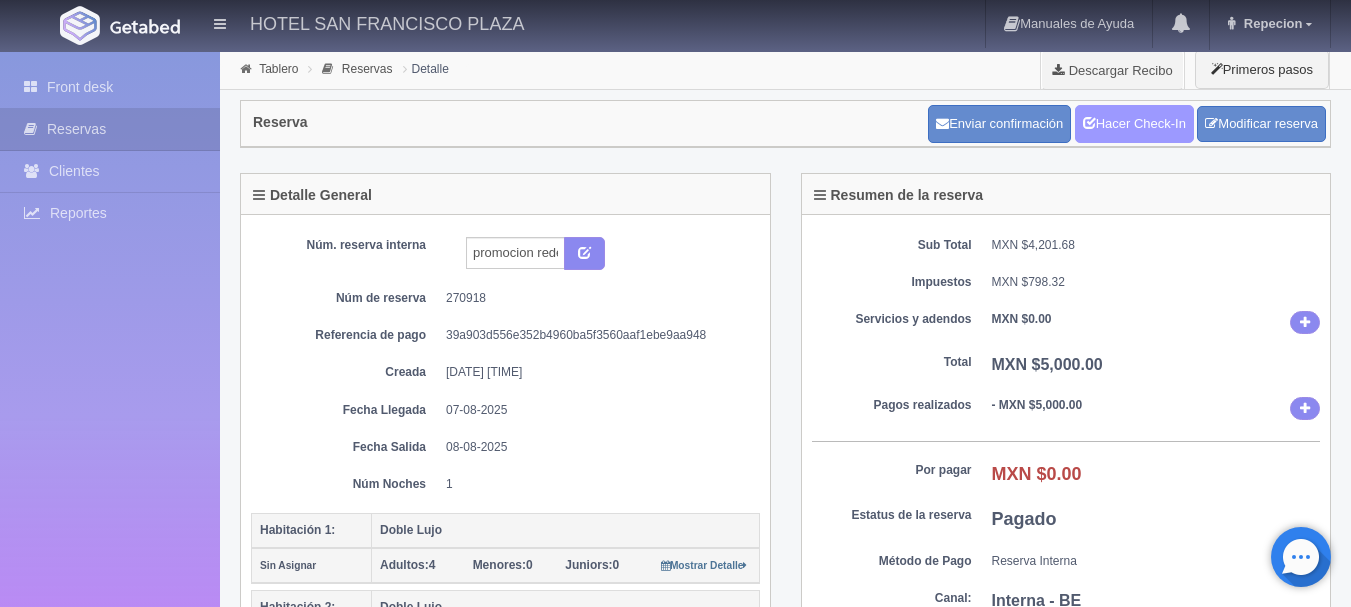 click on "Hacer Check-In" at bounding box center (1134, 124) 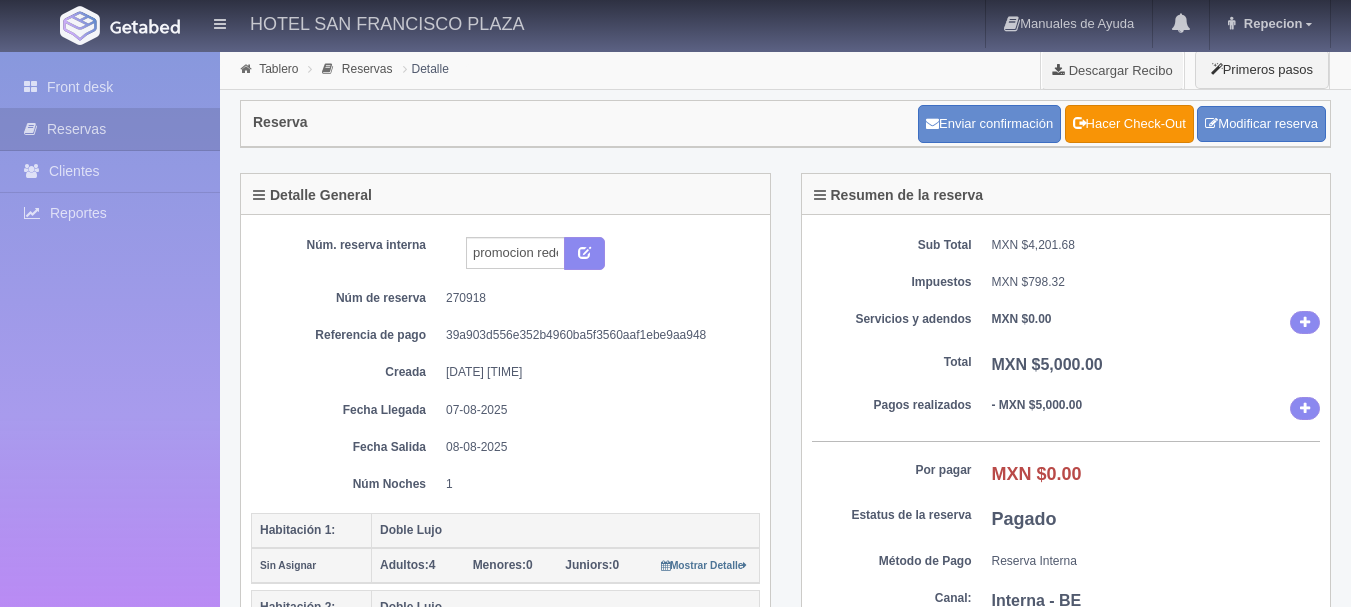scroll, scrollTop: 0, scrollLeft: 0, axis: both 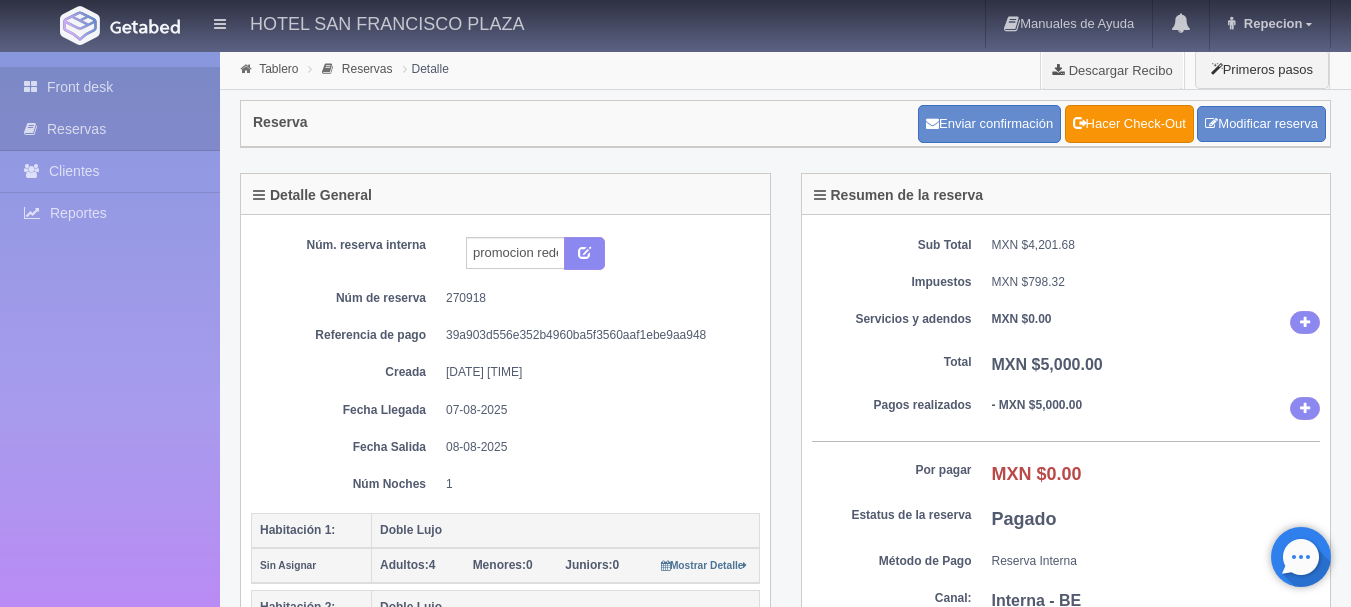 click on "Front desk" at bounding box center (110, 87) 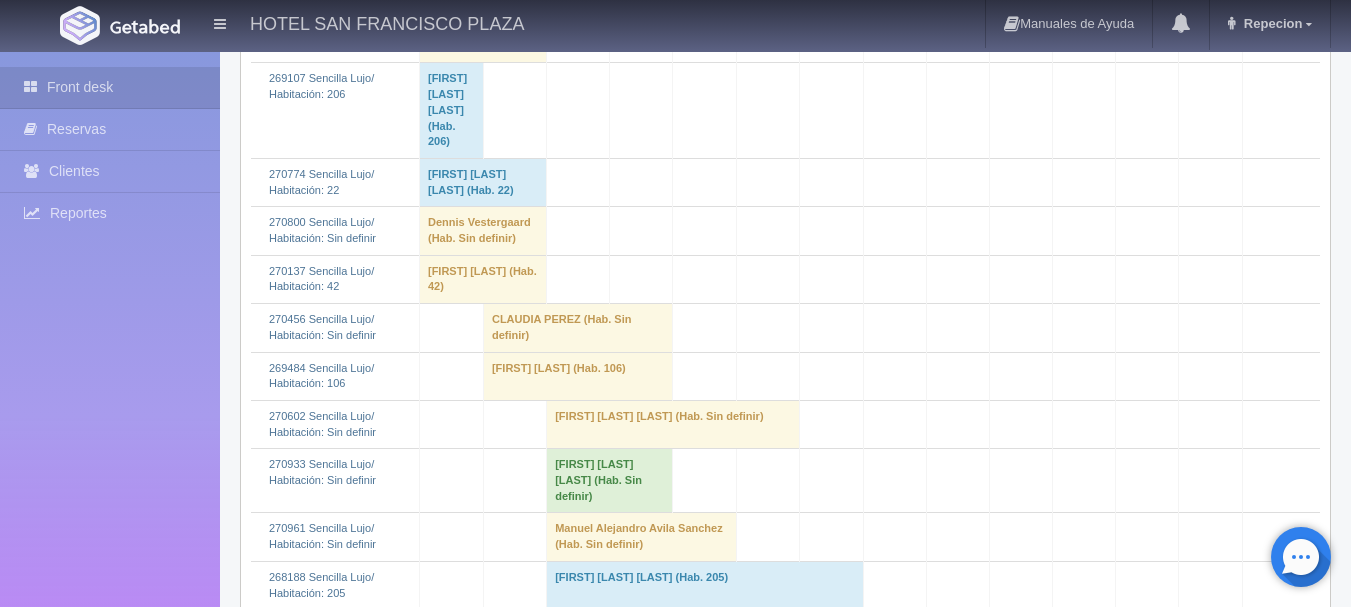 scroll, scrollTop: 2400, scrollLeft: 0, axis: vertical 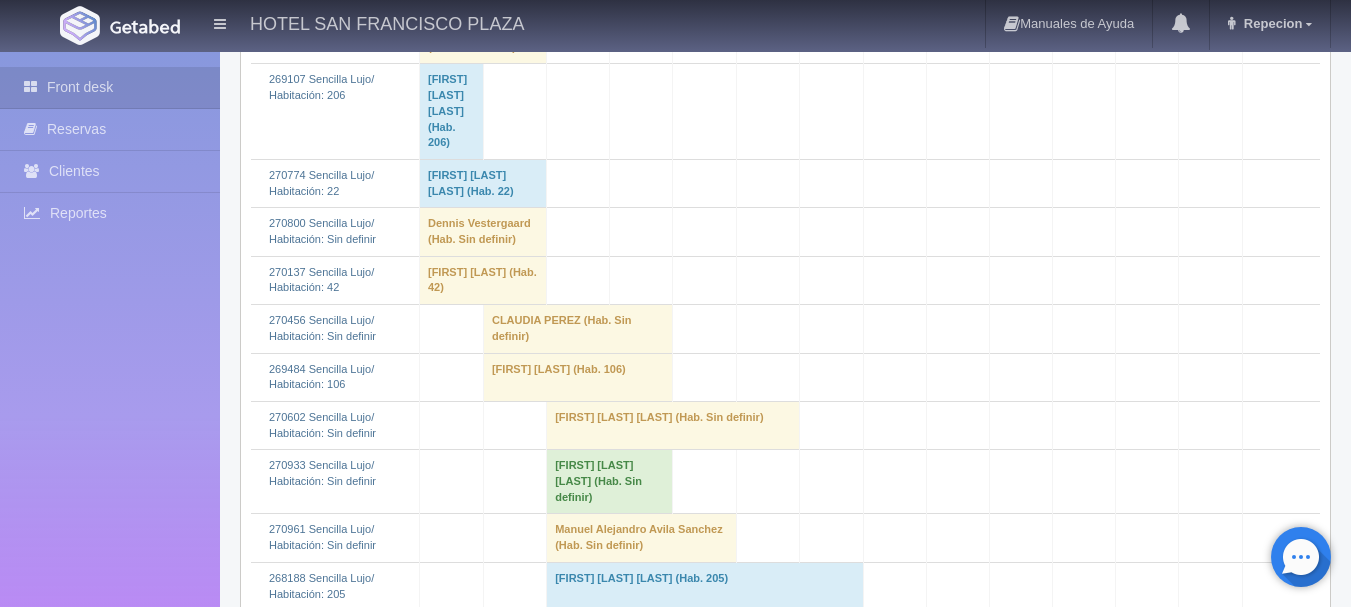 click on "[FIRST] [MIDDLE] [LAST] [LAST] 												(Hab. Sin definir)" at bounding box center (610, 482) 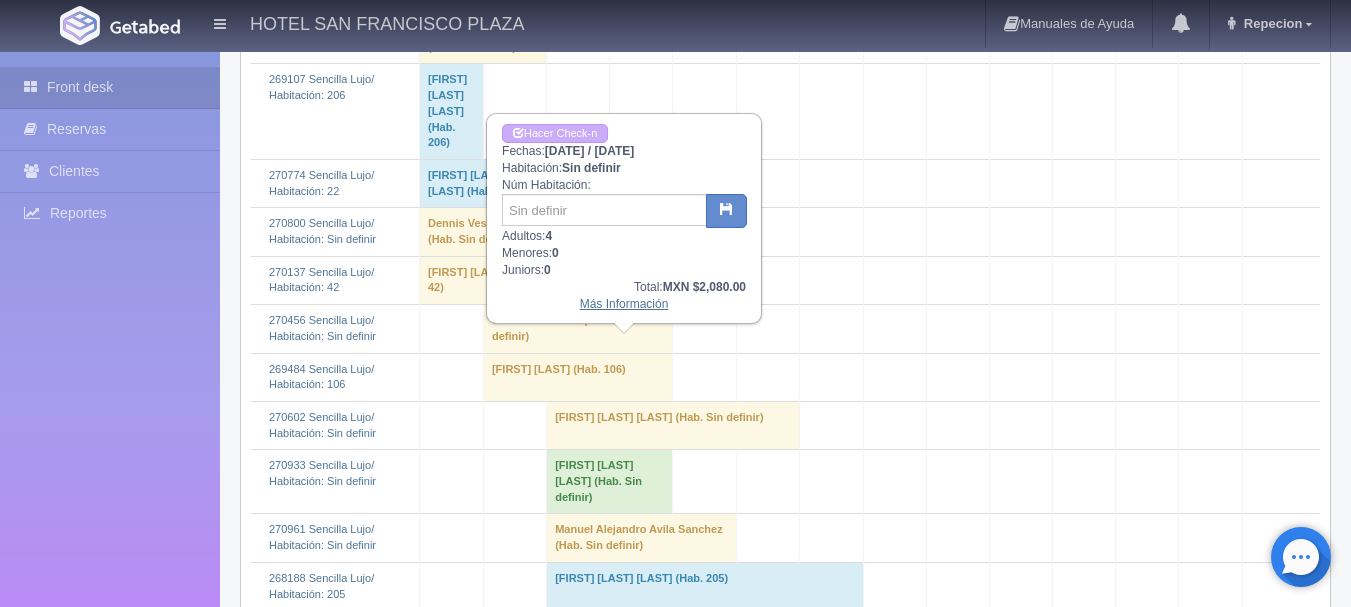 click on "Más Información" at bounding box center [624, 304] 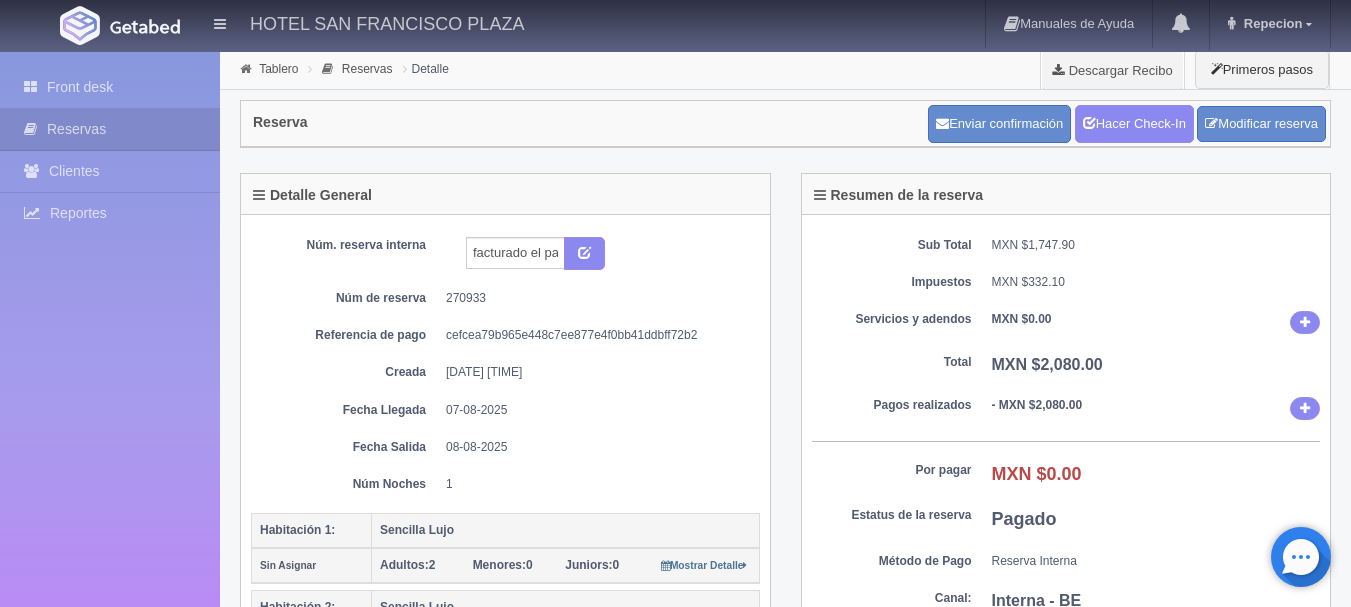 scroll, scrollTop: 0, scrollLeft: 0, axis: both 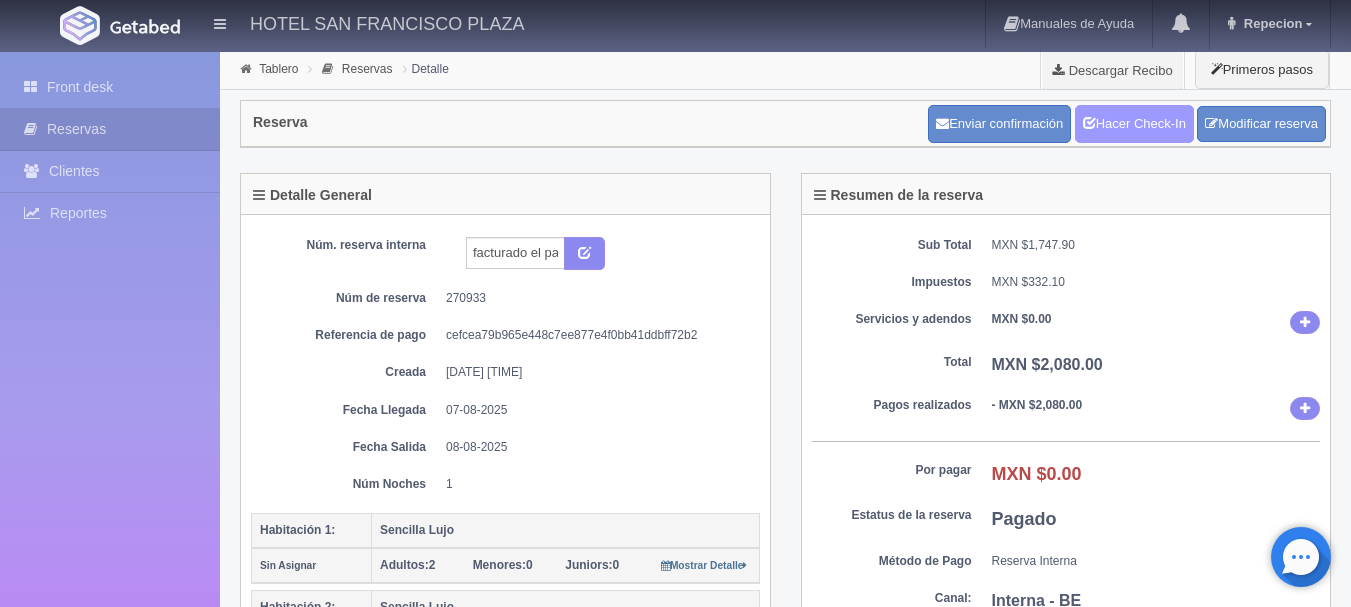 click on "Hacer Check-In" at bounding box center [1134, 124] 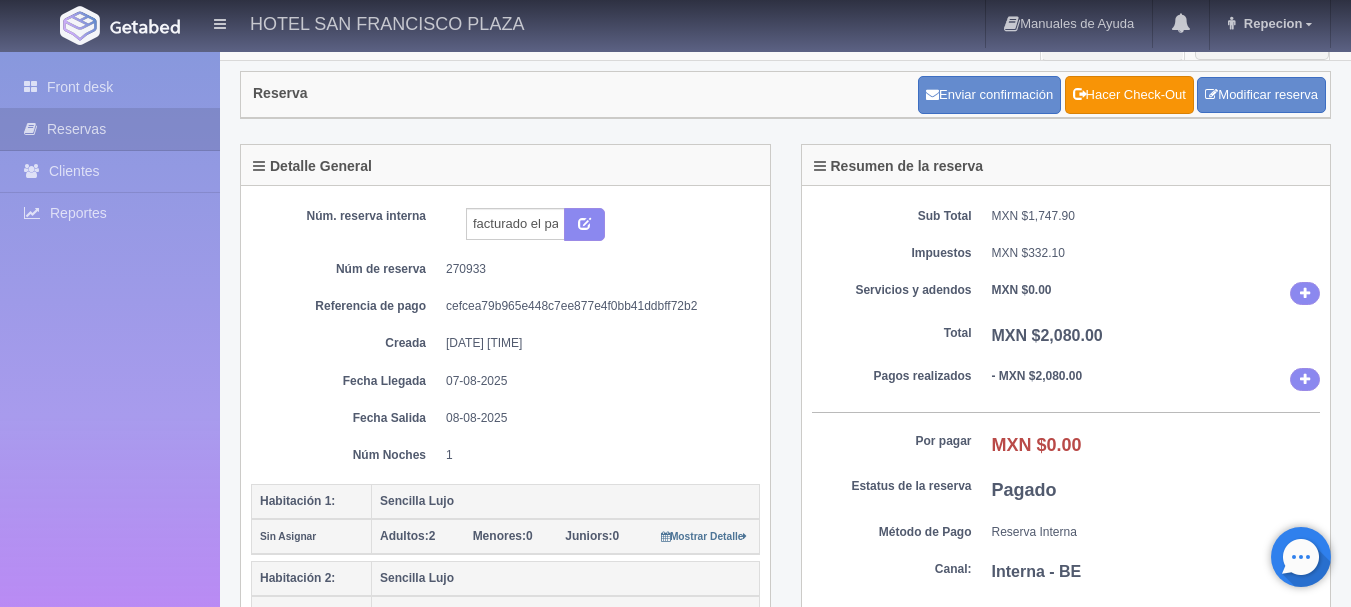 scroll, scrollTop: 0, scrollLeft: 0, axis: both 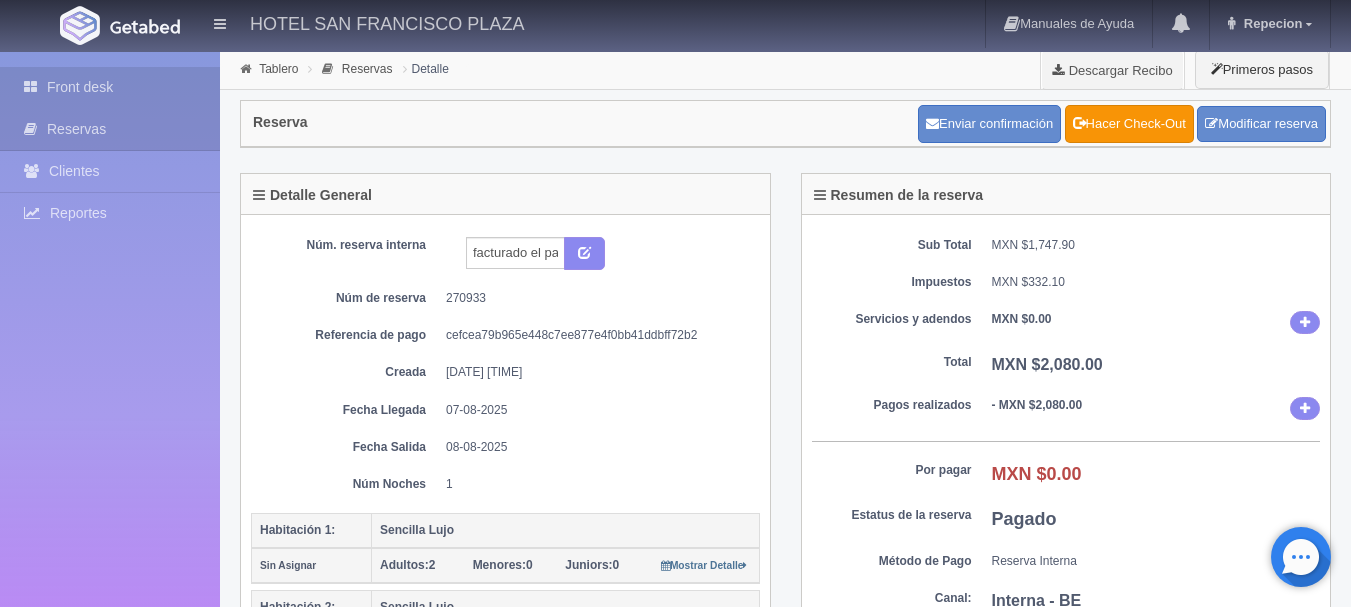 click on "Front desk" at bounding box center [110, 87] 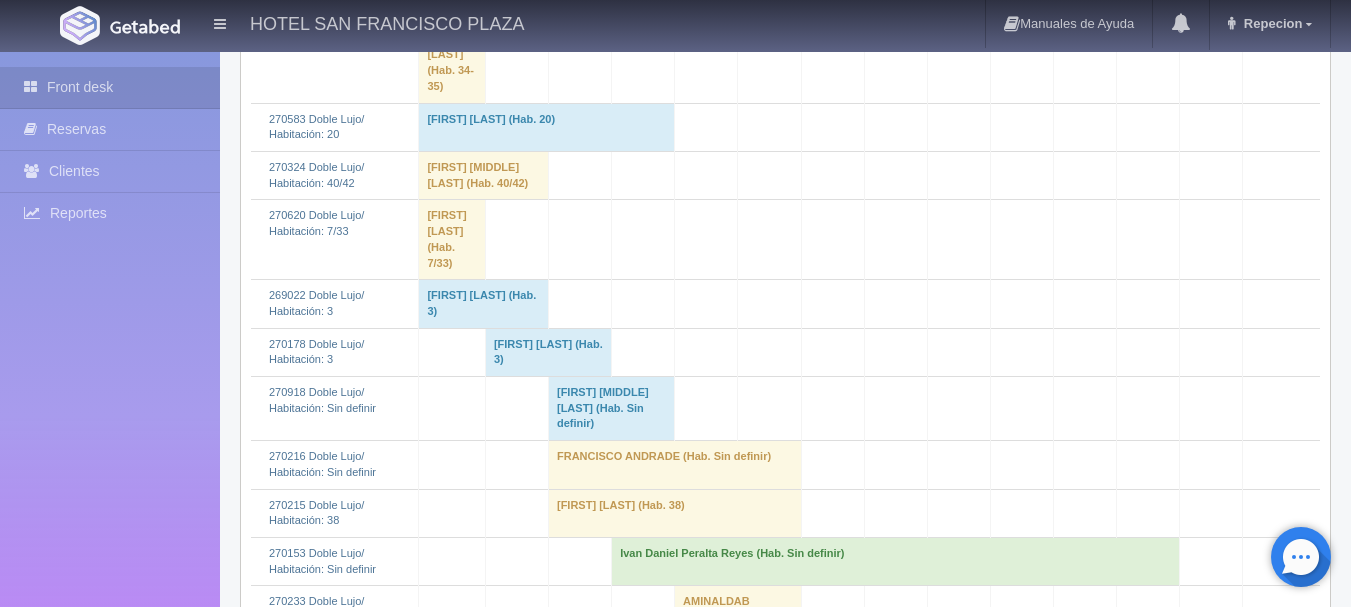 scroll, scrollTop: 800, scrollLeft: 0, axis: vertical 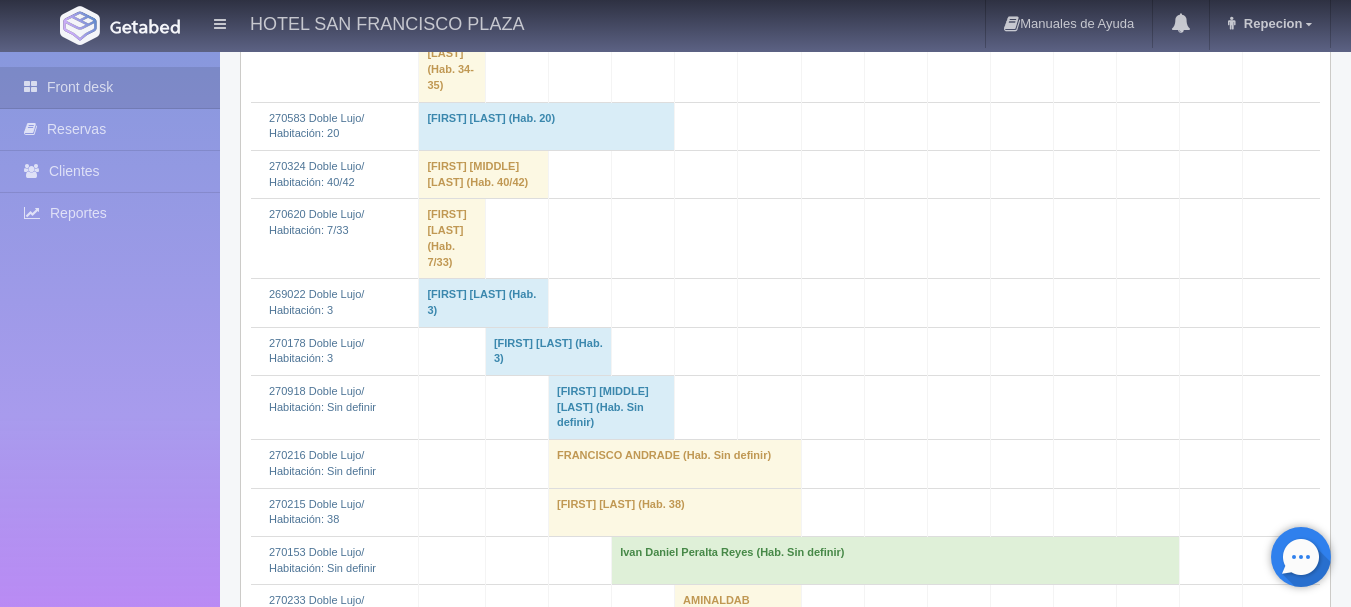 click on "NESTOR ANDRES PEREZ CARDOZO 												(Hab. Sin definir)" at bounding box center [611, 408] 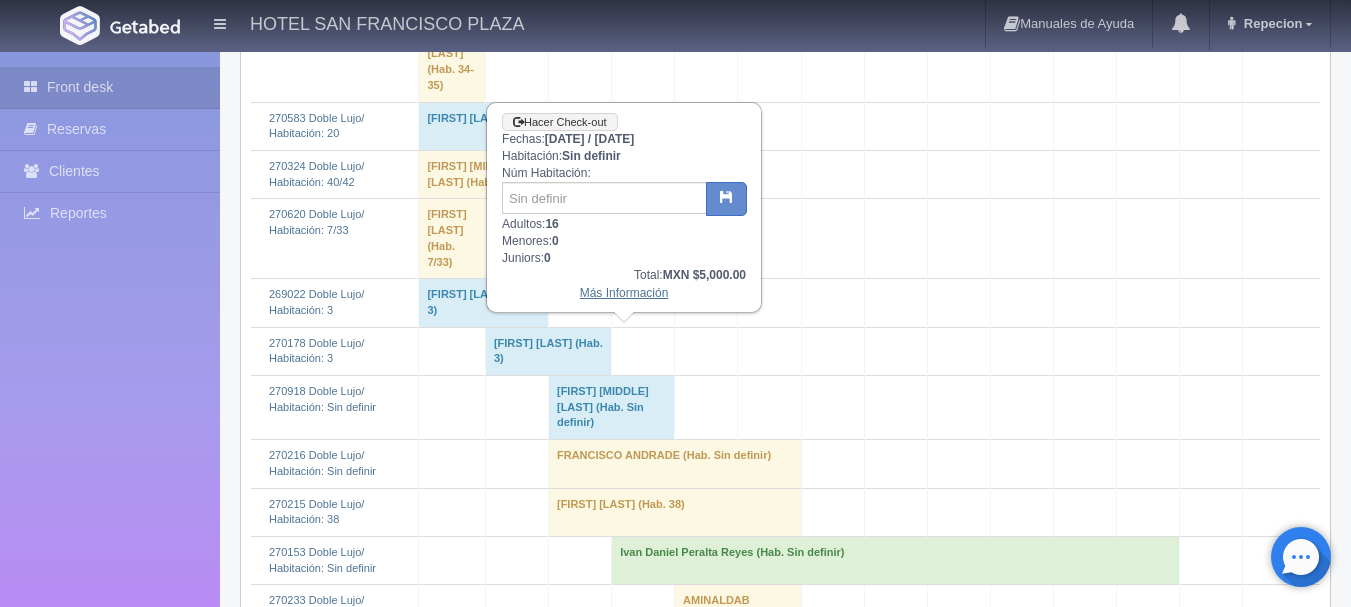 click on "Más Información" at bounding box center [624, 293] 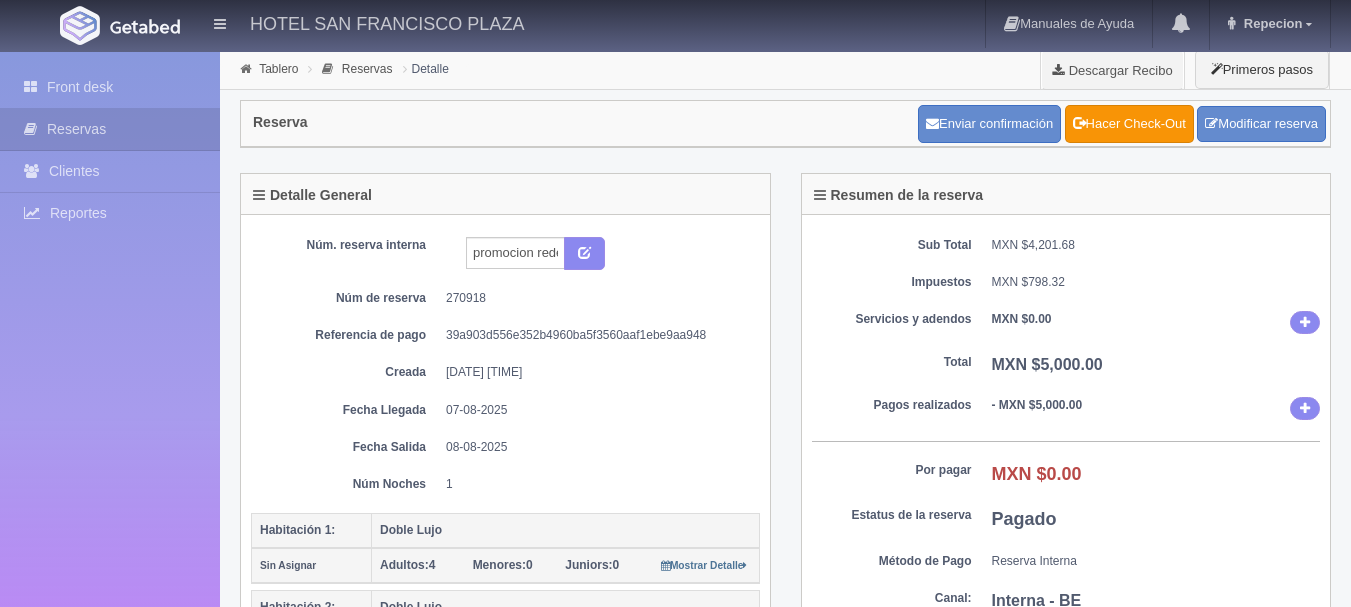 scroll, scrollTop: 0, scrollLeft: 0, axis: both 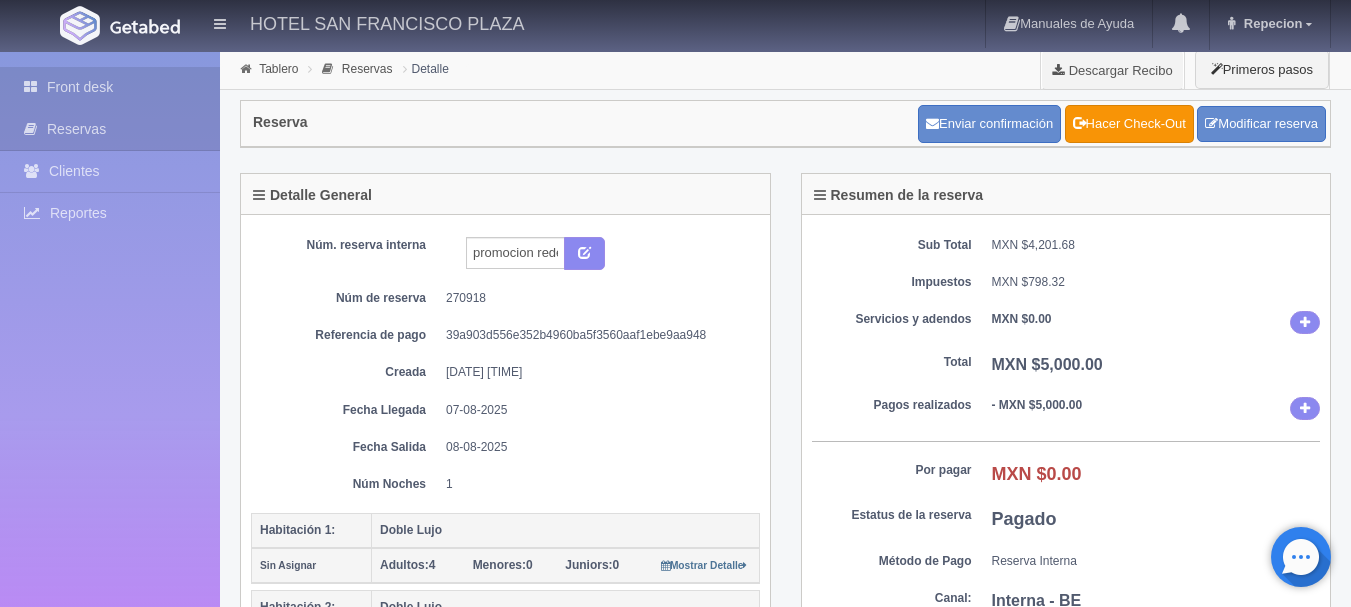 click on "Front desk" at bounding box center (110, 87) 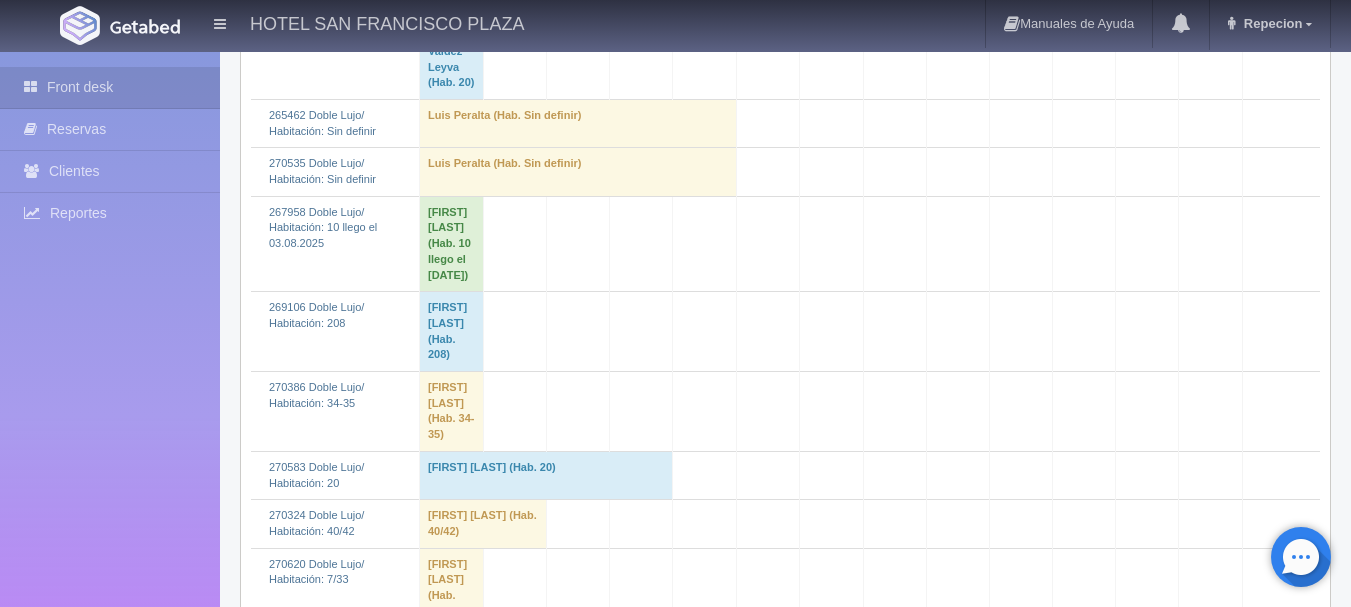 scroll, scrollTop: 700, scrollLeft: 0, axis: vertical 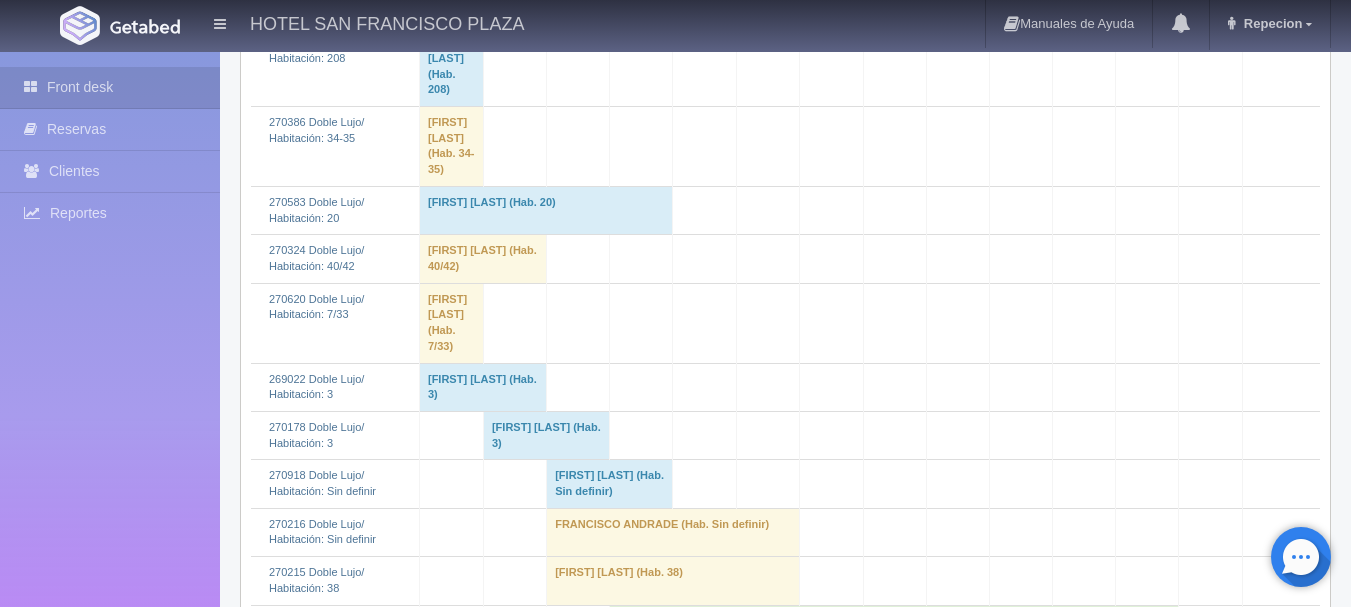 click on "[FIRST] [LAST] 												(Hab. Sin definir)" at bounding box center [610, 484] 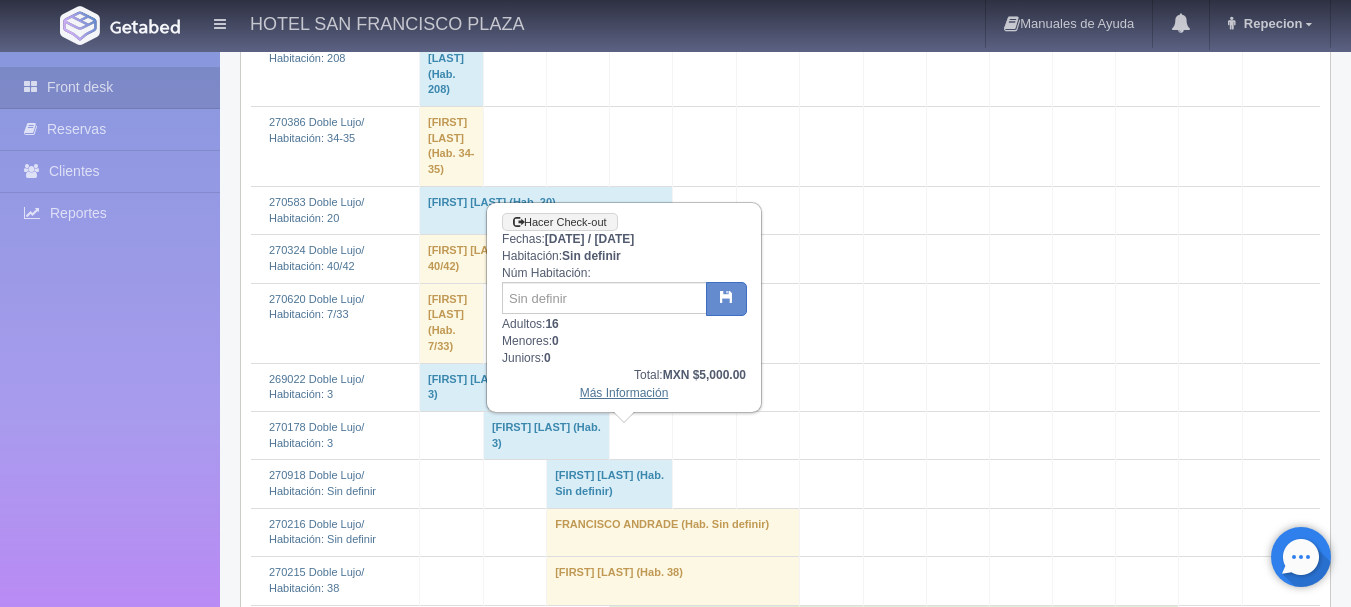 click on "Más Información" at bounding box center [624, 393] 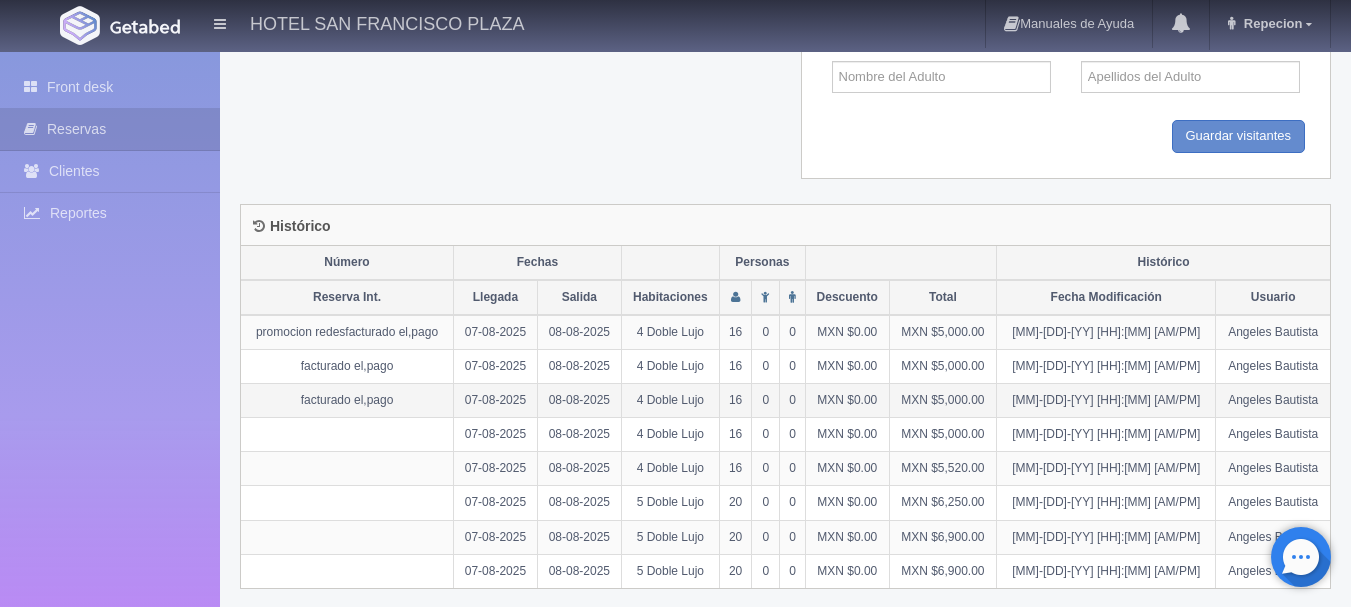 scroll, scrollTop: 1709, scrollLeft: 0, axis: vertical 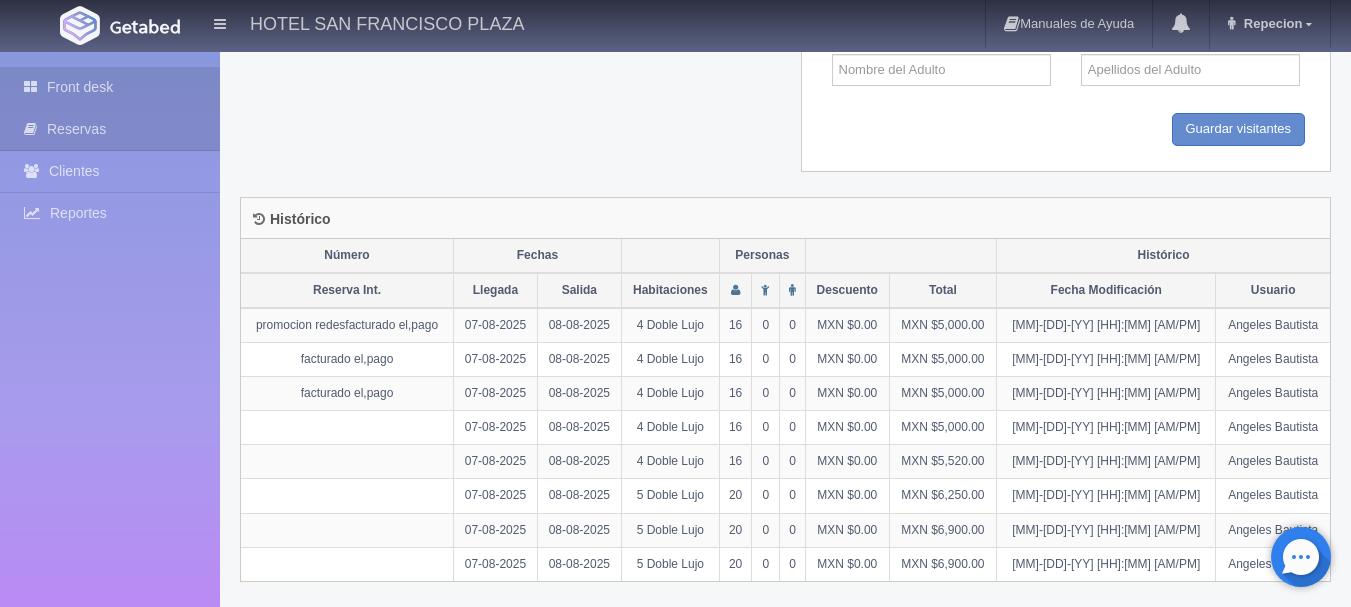 click on "Front desk" at bounding box center (110, 87) 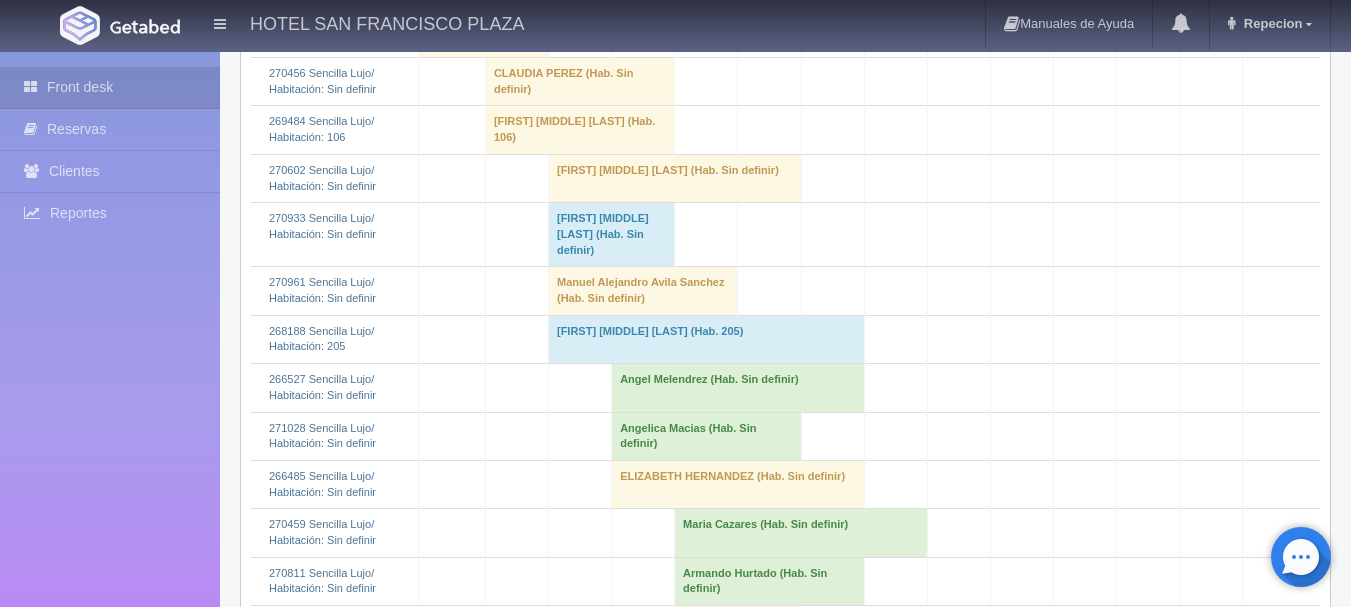 scroll, scrollTop: 2500, scrollLeft: 0, axis: vertical 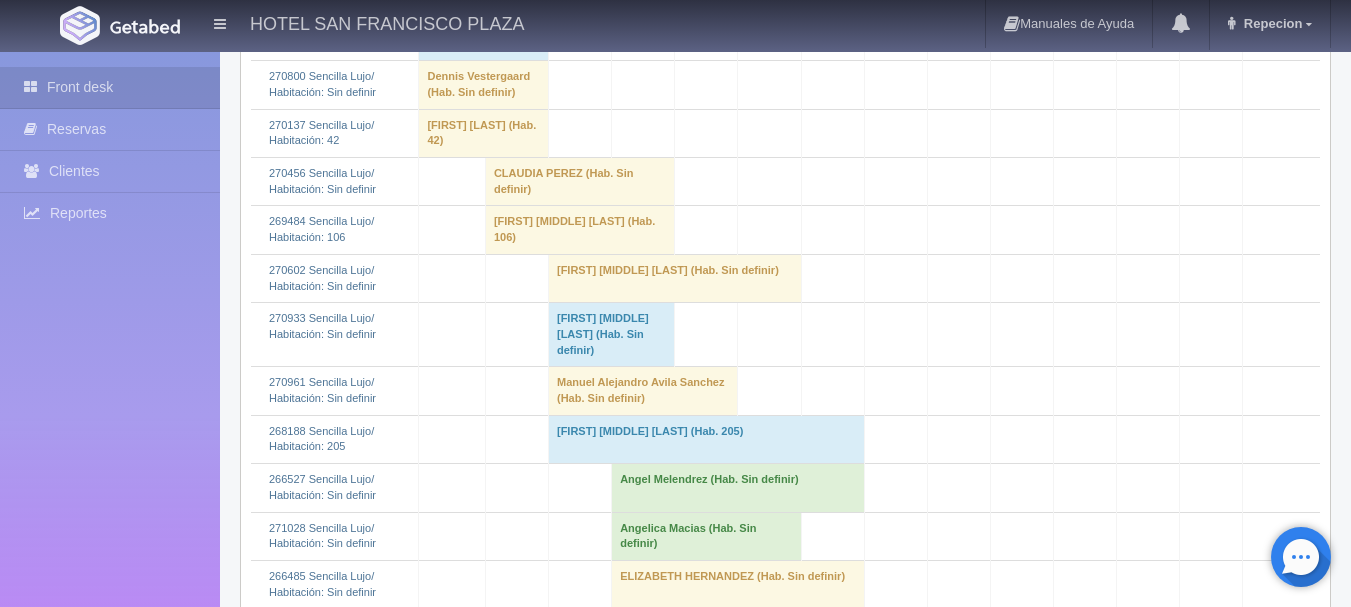click on "José Manuel Hernández 												(Hab. Sin definir)" at bounding box center [674, 278] 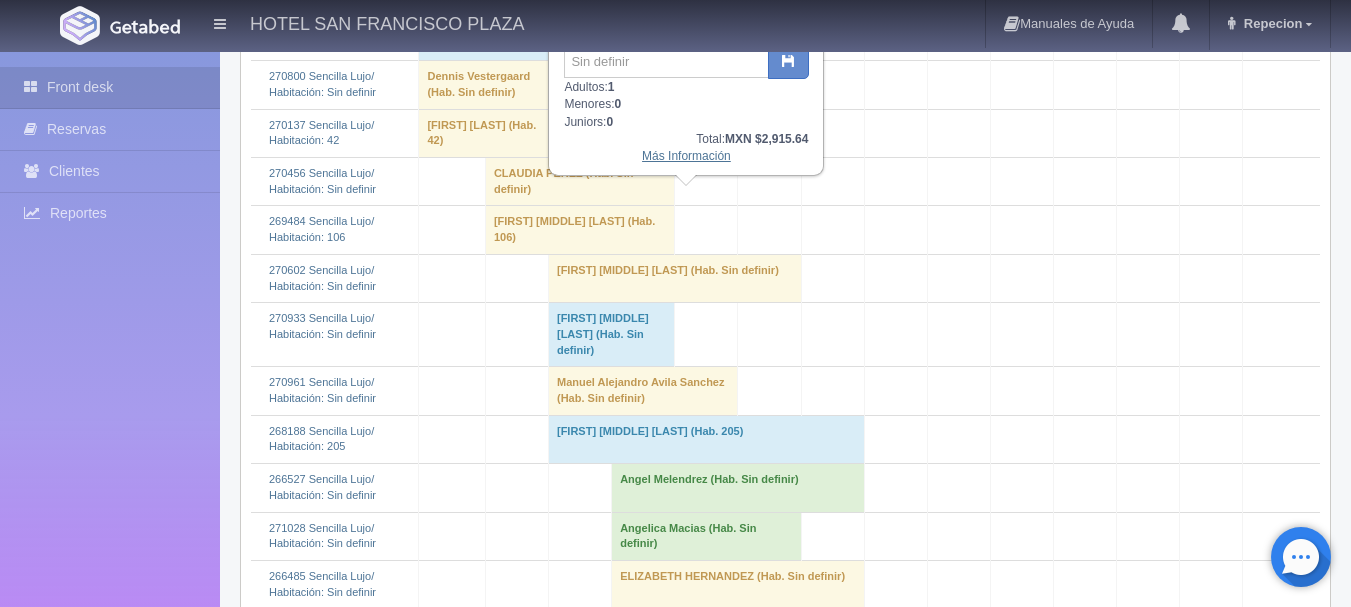 click on "Más Información" at bounding box center (686, 156) 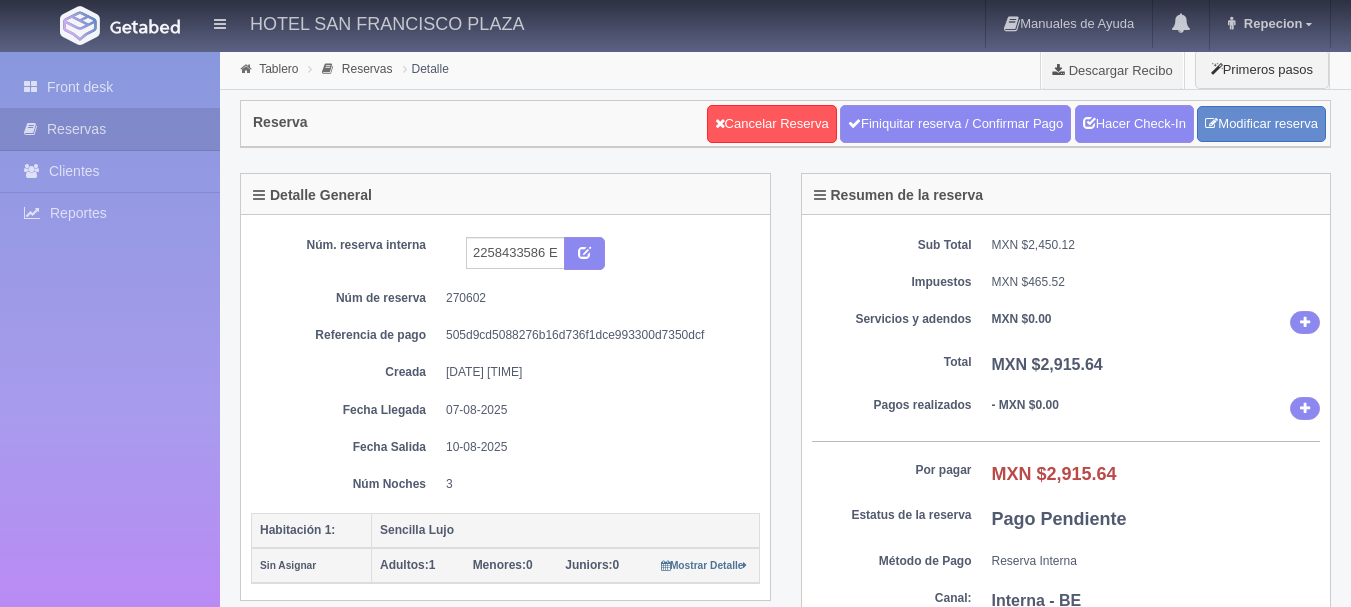 scroll, scrollTop: 0, scrollLeft: 0, axis: both 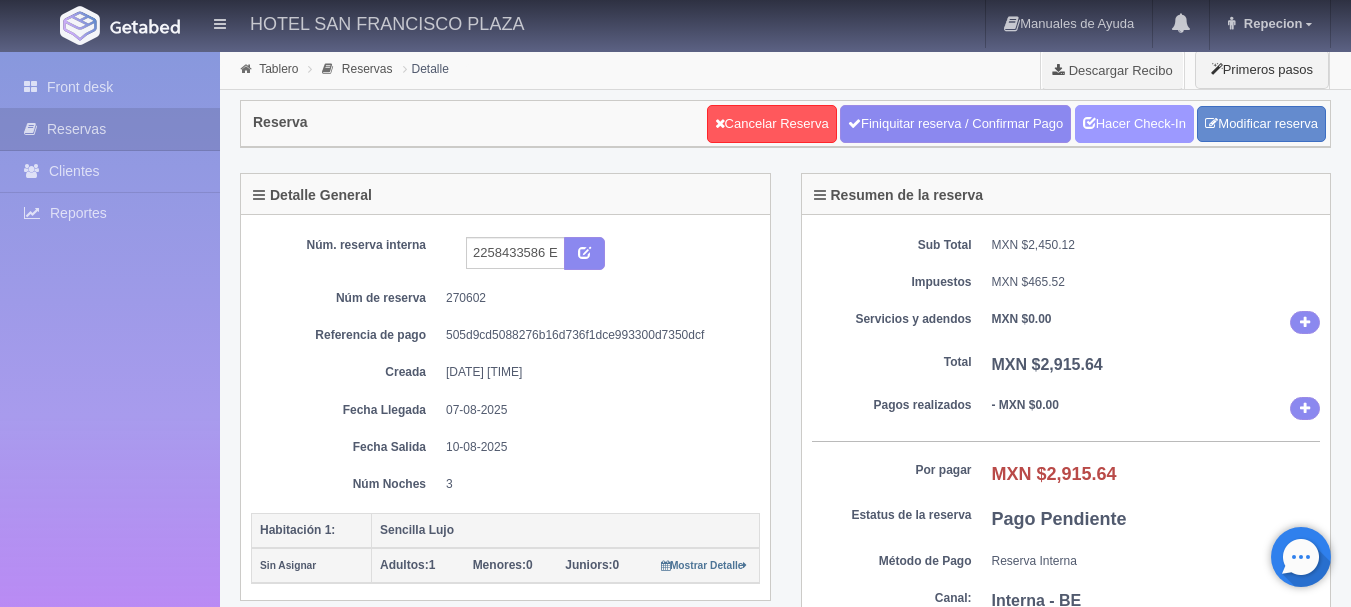 click on "Hacer Check-In" at bounding box center [1134, 124] 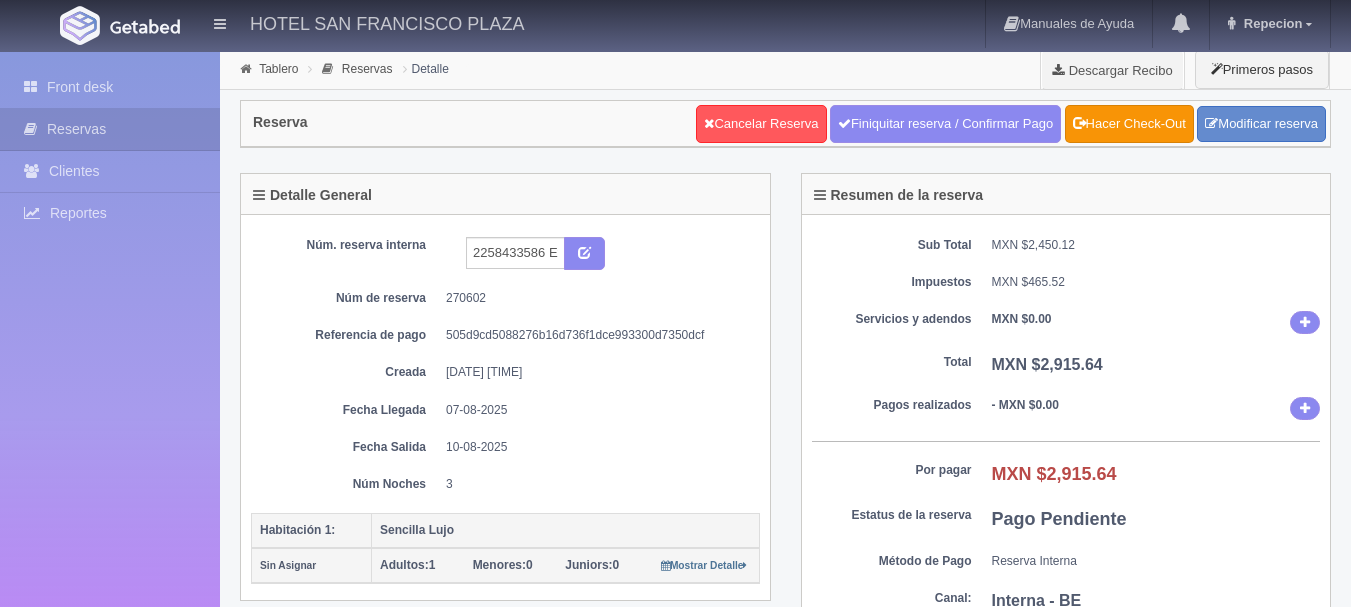 scroll, scrollTop: 0, scrollLeft: 0, axis: both 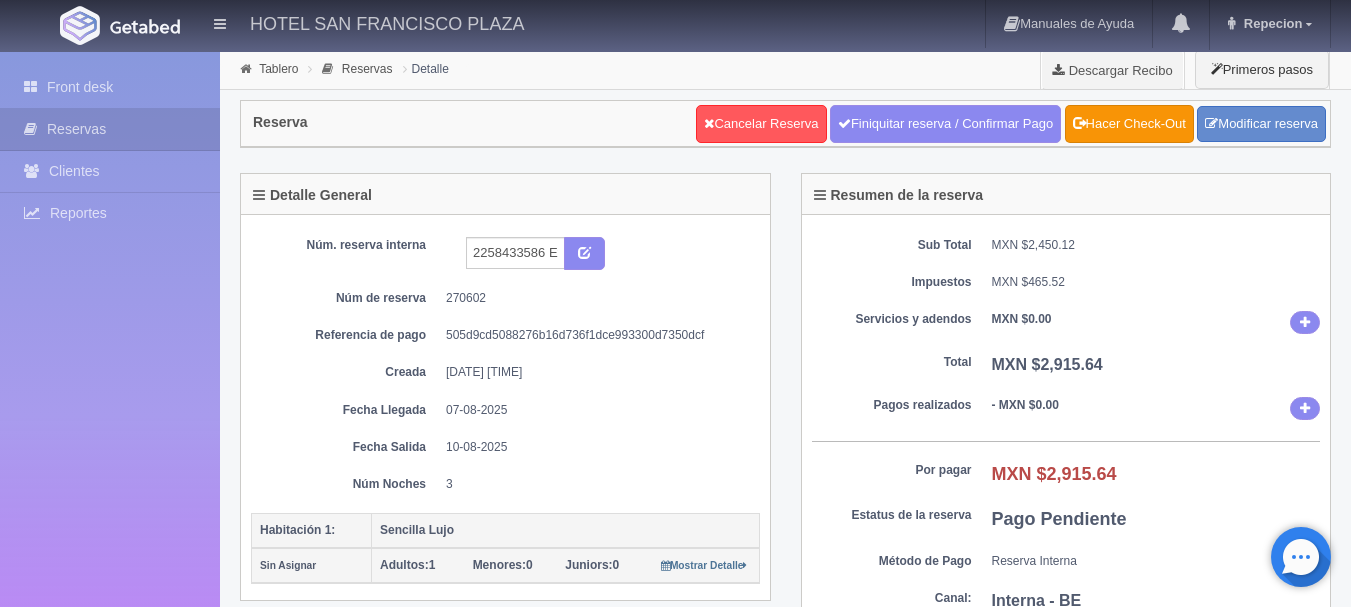 click on "Front desk" at bounding box center (110, 87) 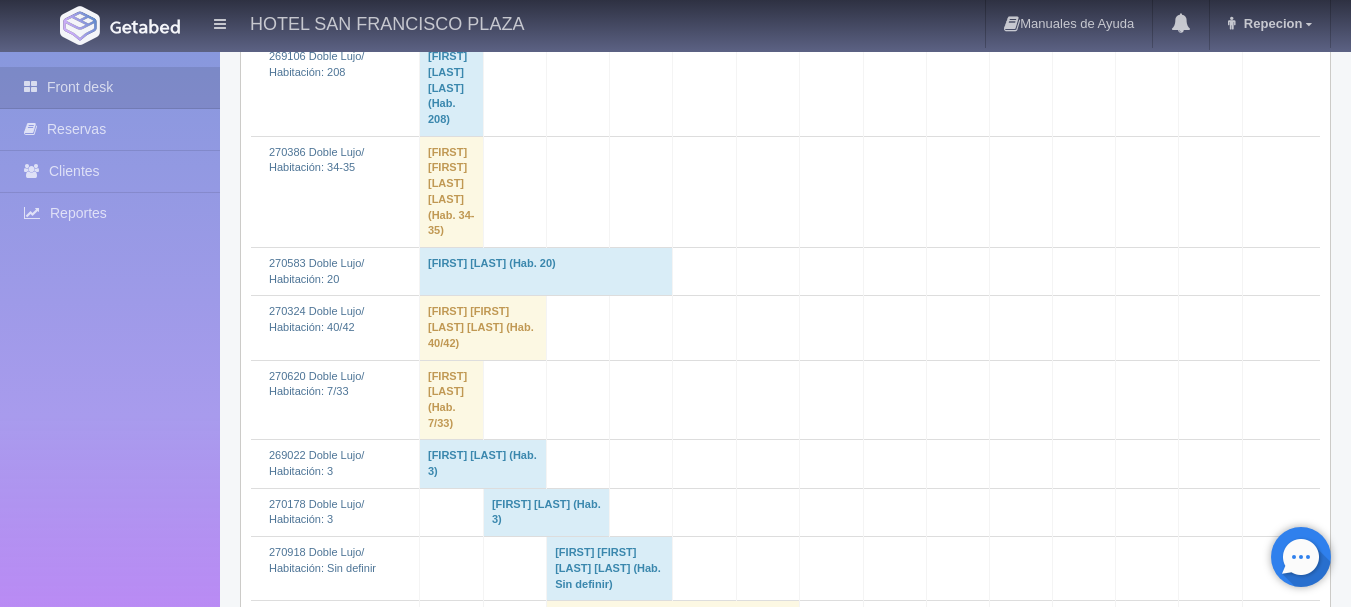 scroll, scrollTop: 800, scrollLeft: 0, axis: vertical 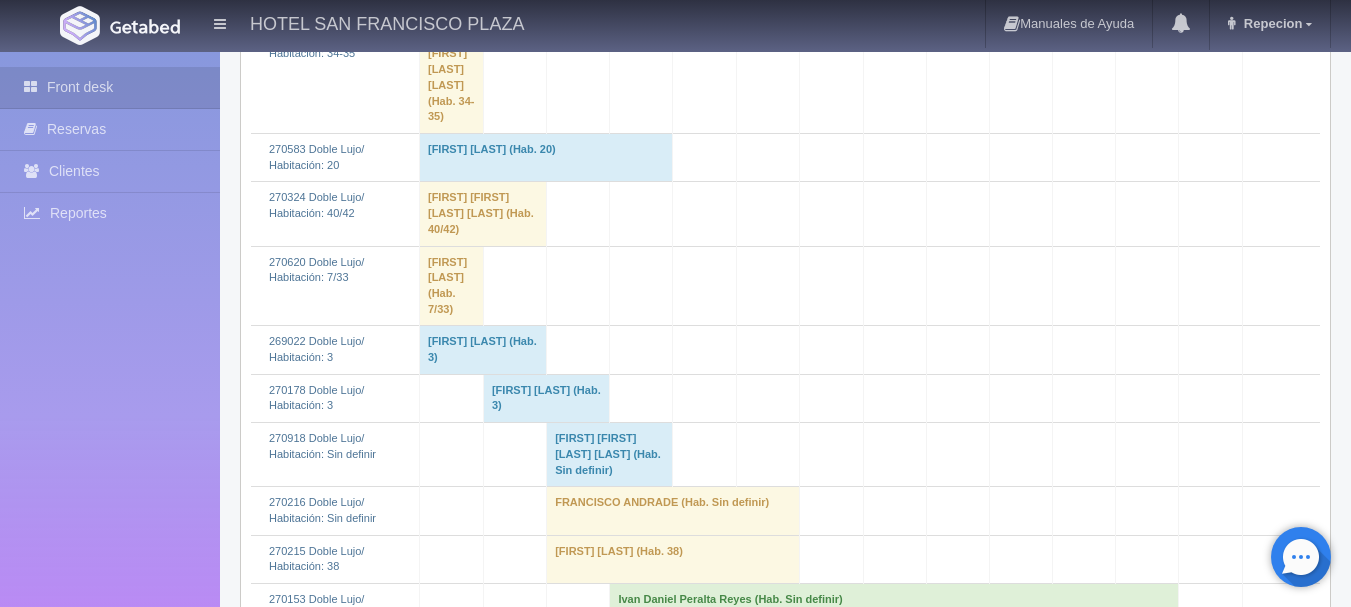 click on "[FIRST] [FIRST] [LAST] [LAST] 												(Hab. Sin definir)" at bounding box center [610, 455] 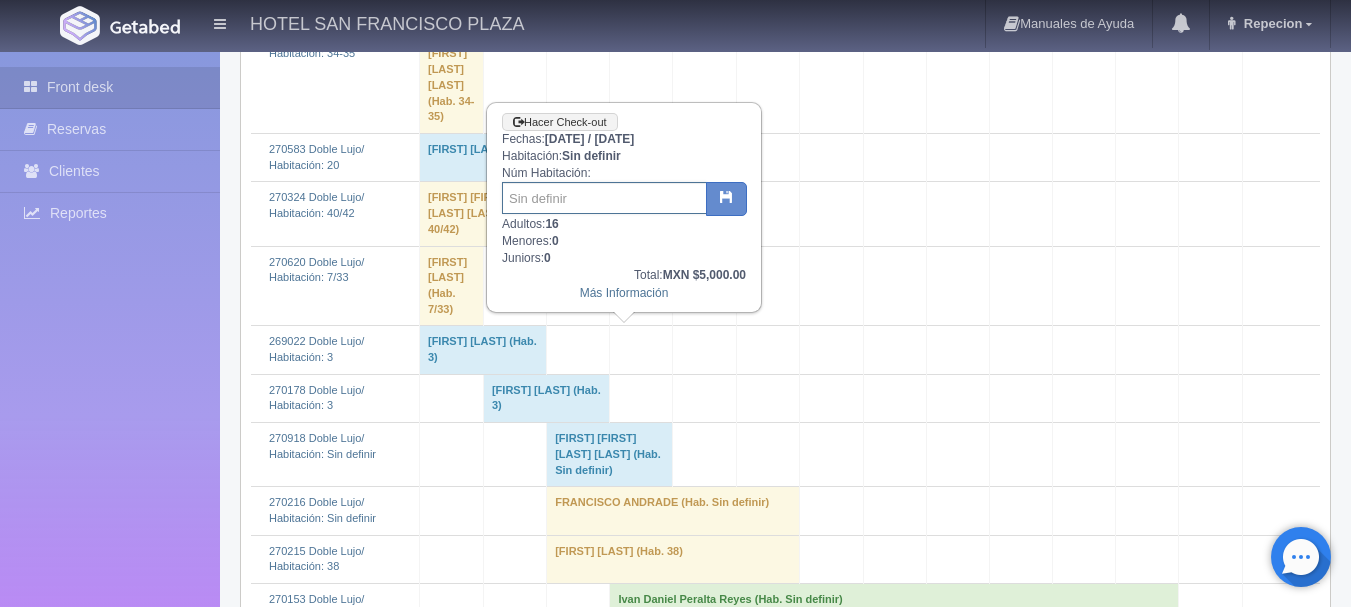 click at bounding box center (604, 198) 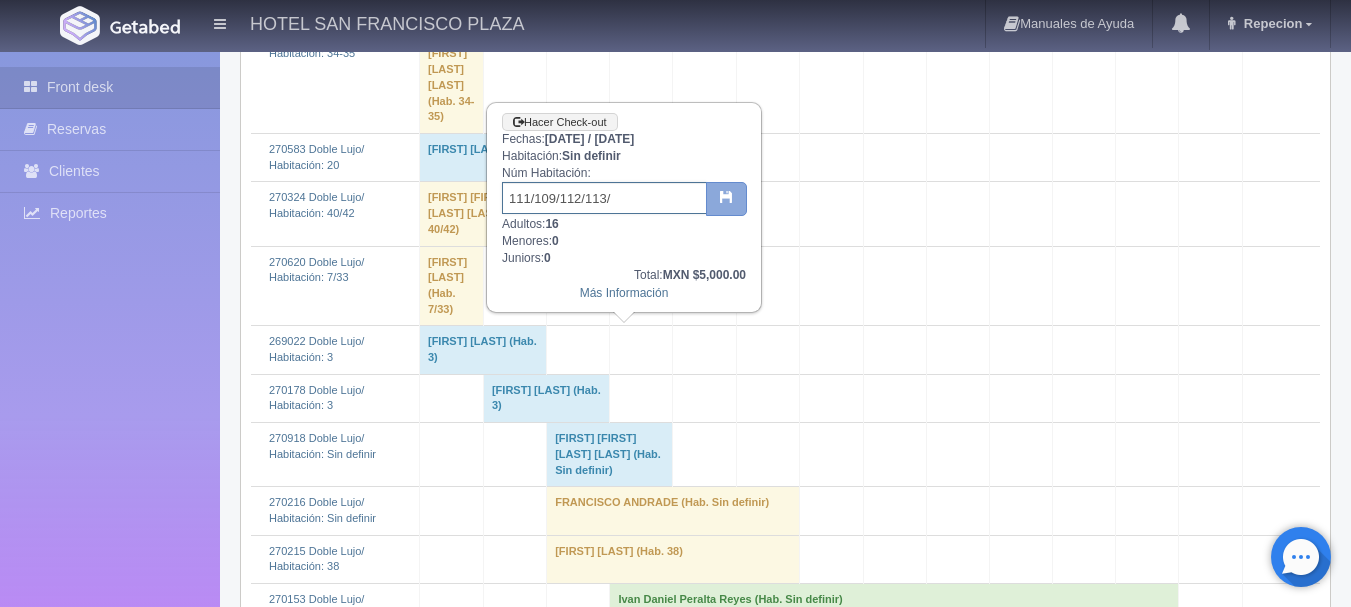 type on "111/109/112/113/" 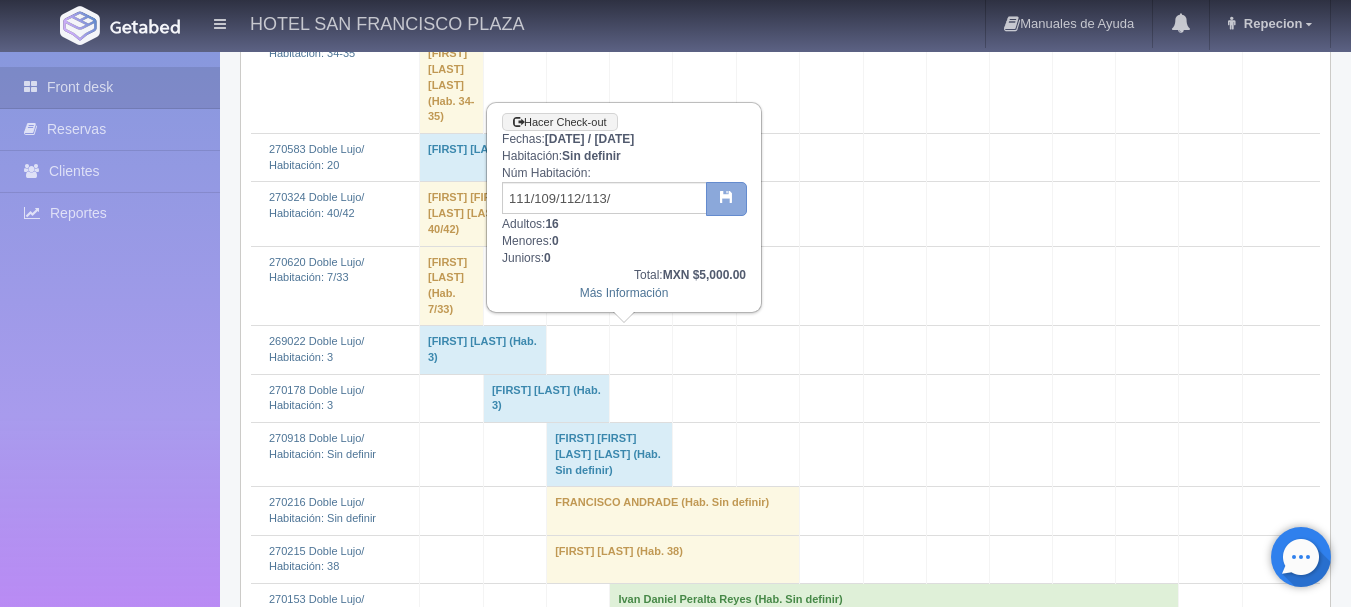 click at bounding box center (726, 199) 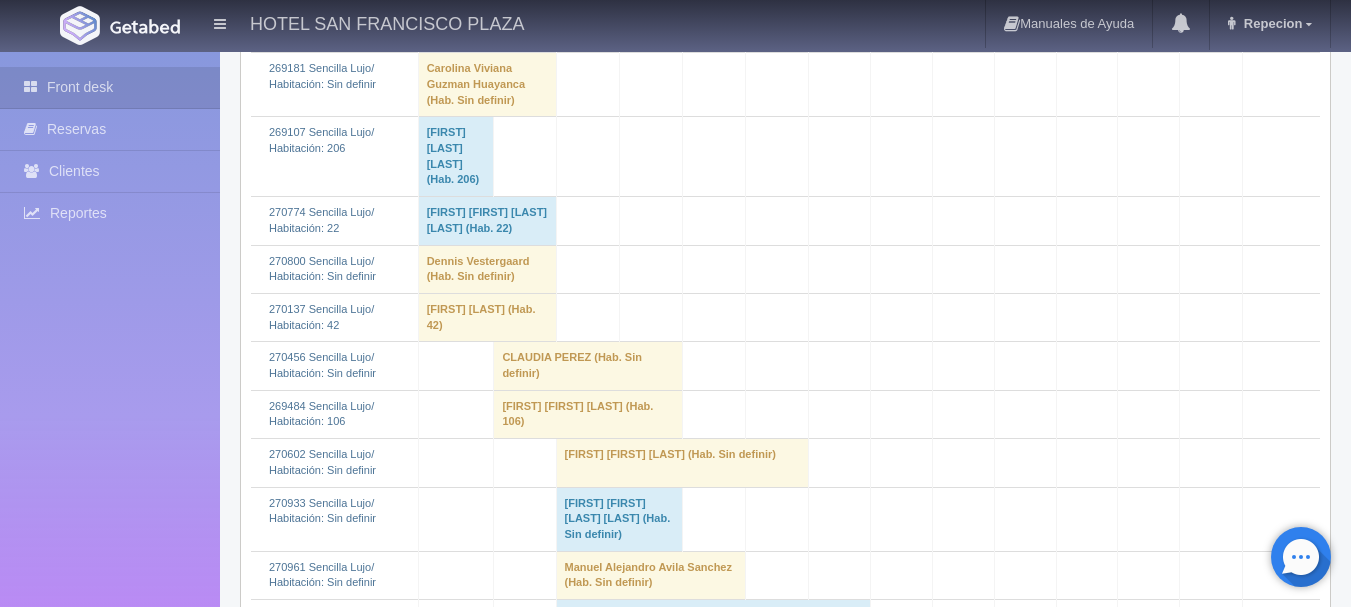 scroll, scrollTop: 2400, scrollLeft: 0, axis: vertical 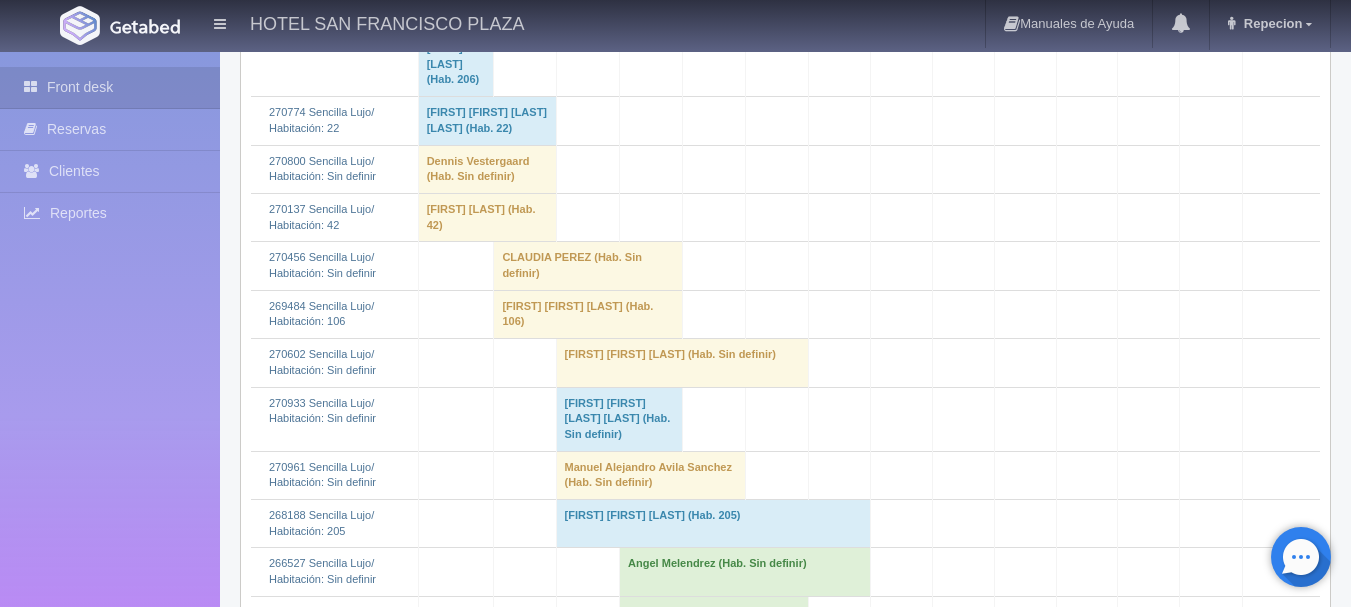 click on "[FIRST] [FIRST] [LAST] [LAST] 												(Hab. Sin definir)" at bounding box center [619, 419] 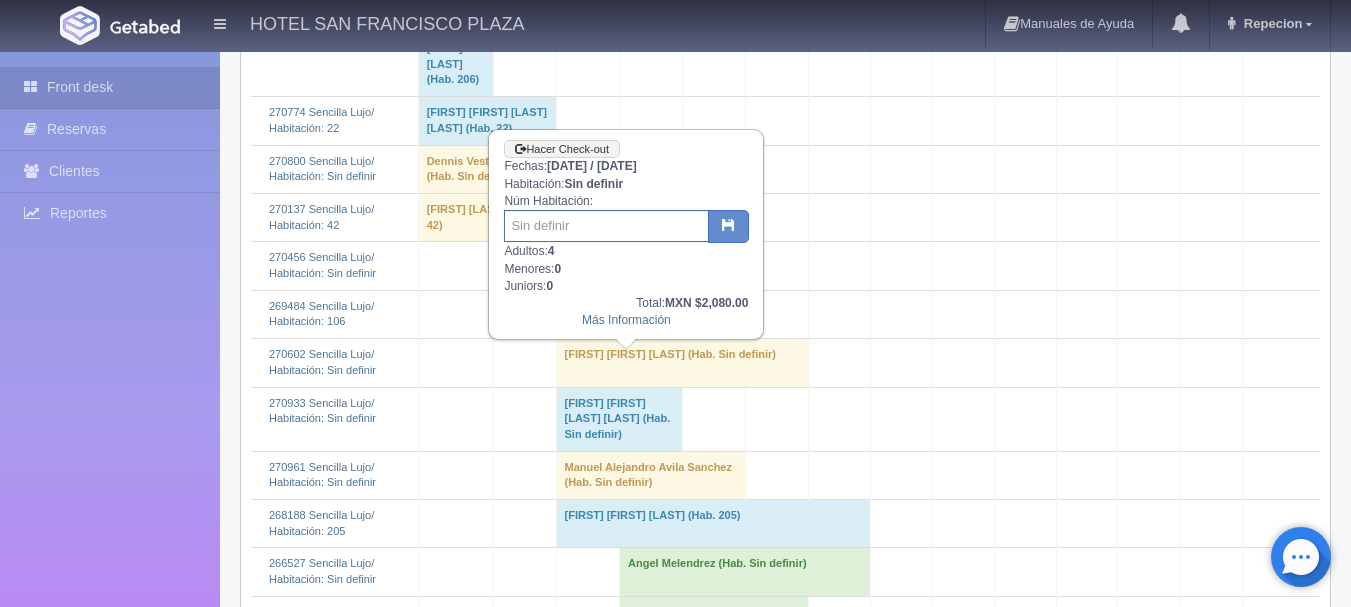 click at bounding box center (606, 226) 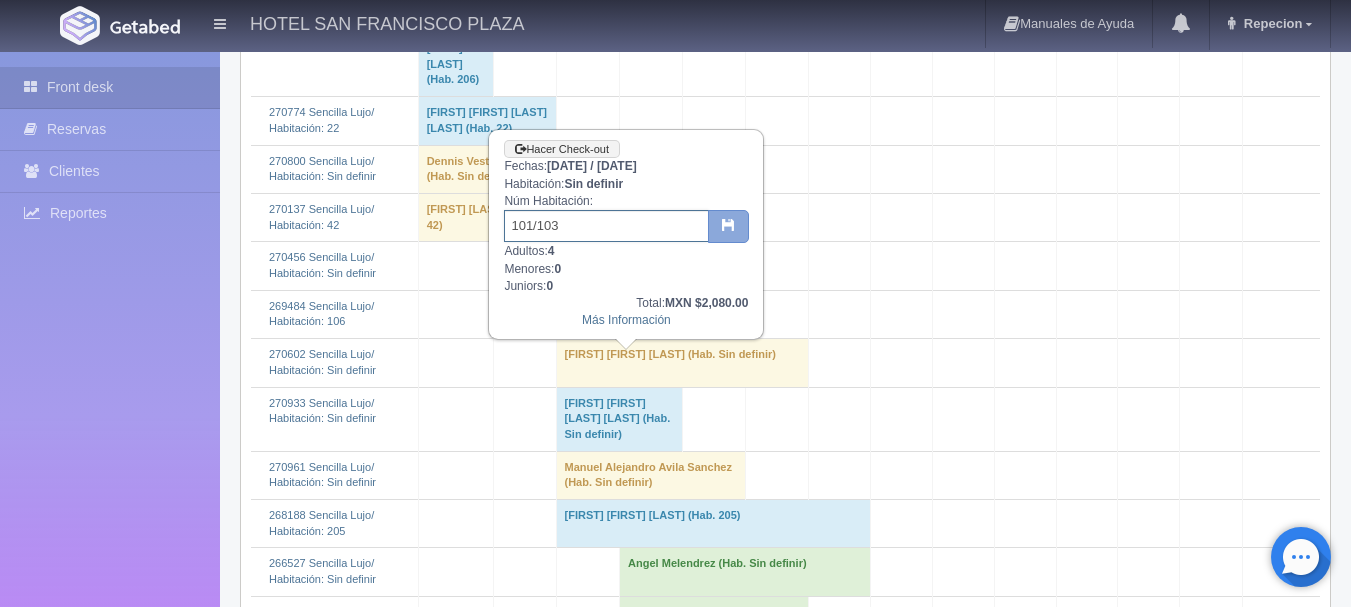 type on "101/103" 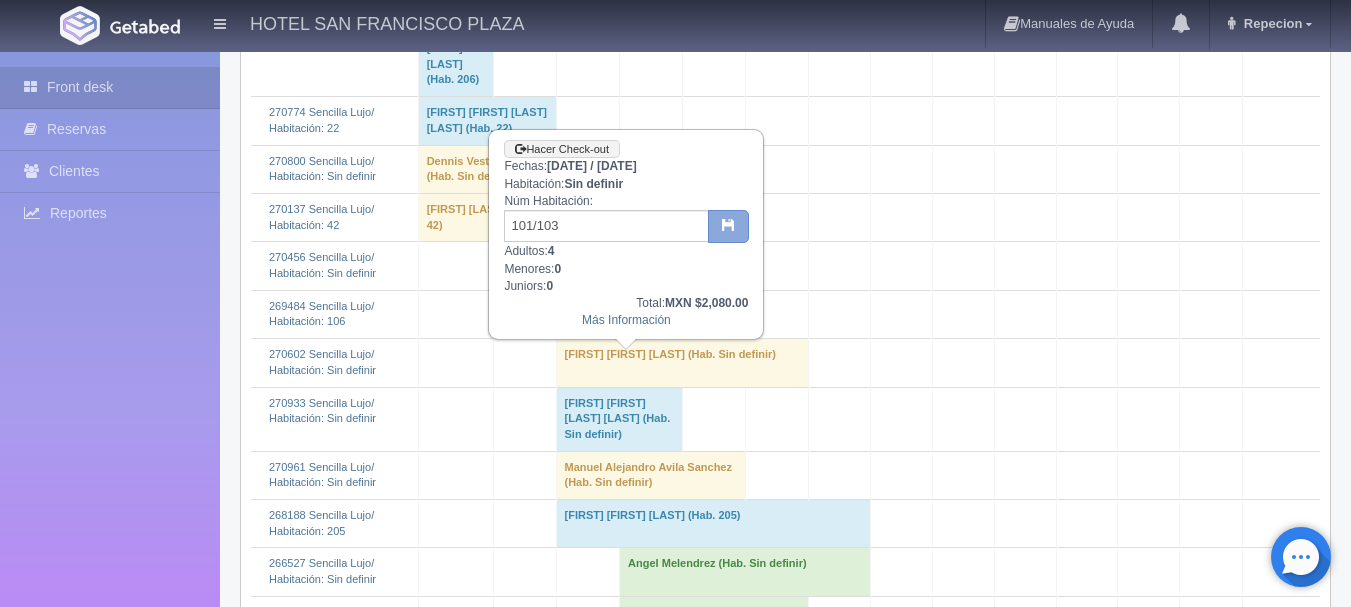 click at bounding box center (728, 227) 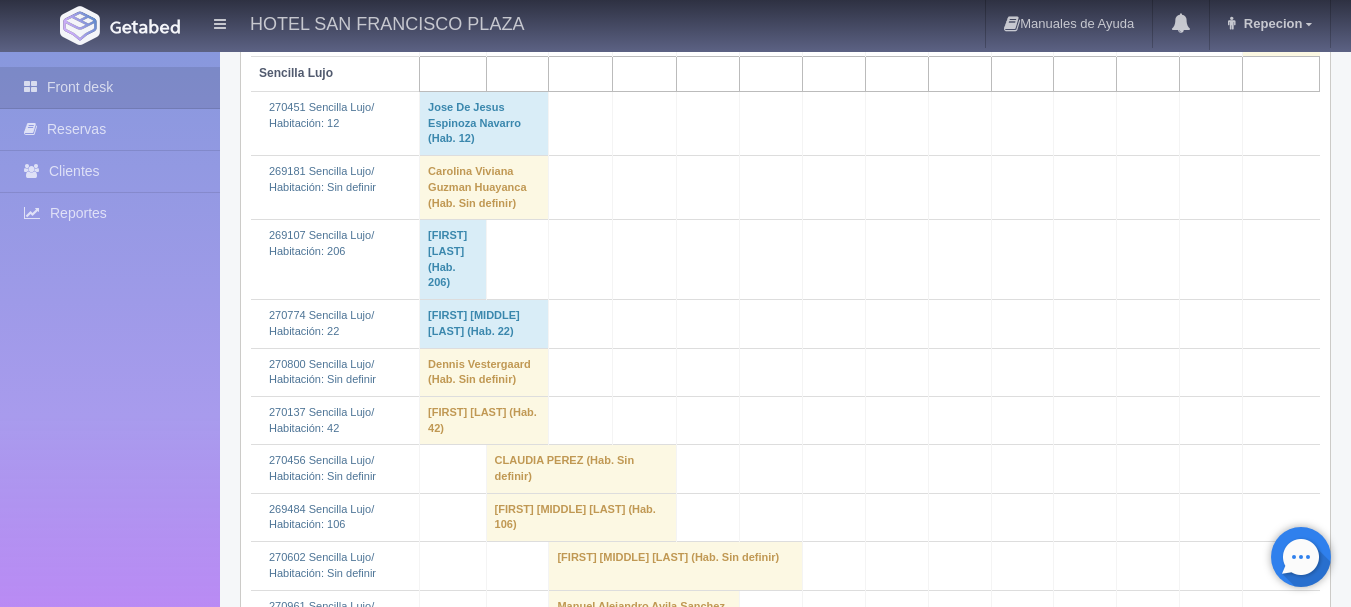 scroll, scrollTop: 2400, scrollLeft: 0, axis: vertical 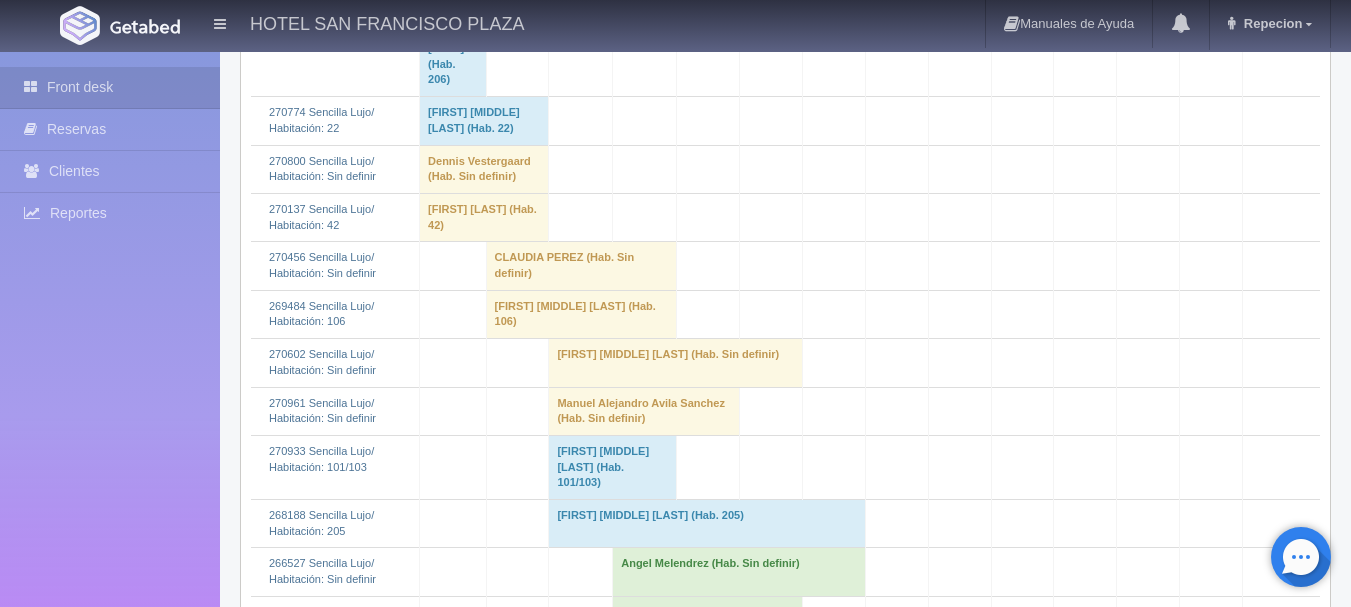 click on "Manuel Alejandro  Avila Sanchez 												(Hab. Sin definir)" at bounding box center (644, 411) 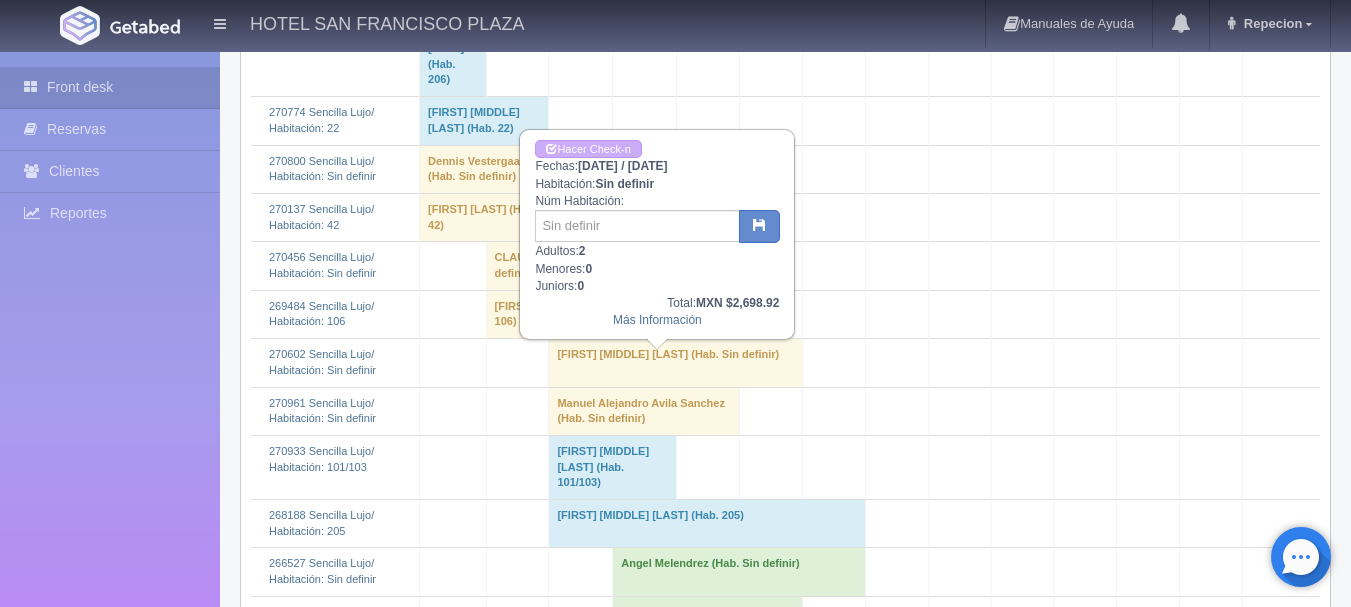 click on "Manuel Alejandro  Avila Sanchez 												(Hab. Sin definir)" at bounding box center (644, 411) 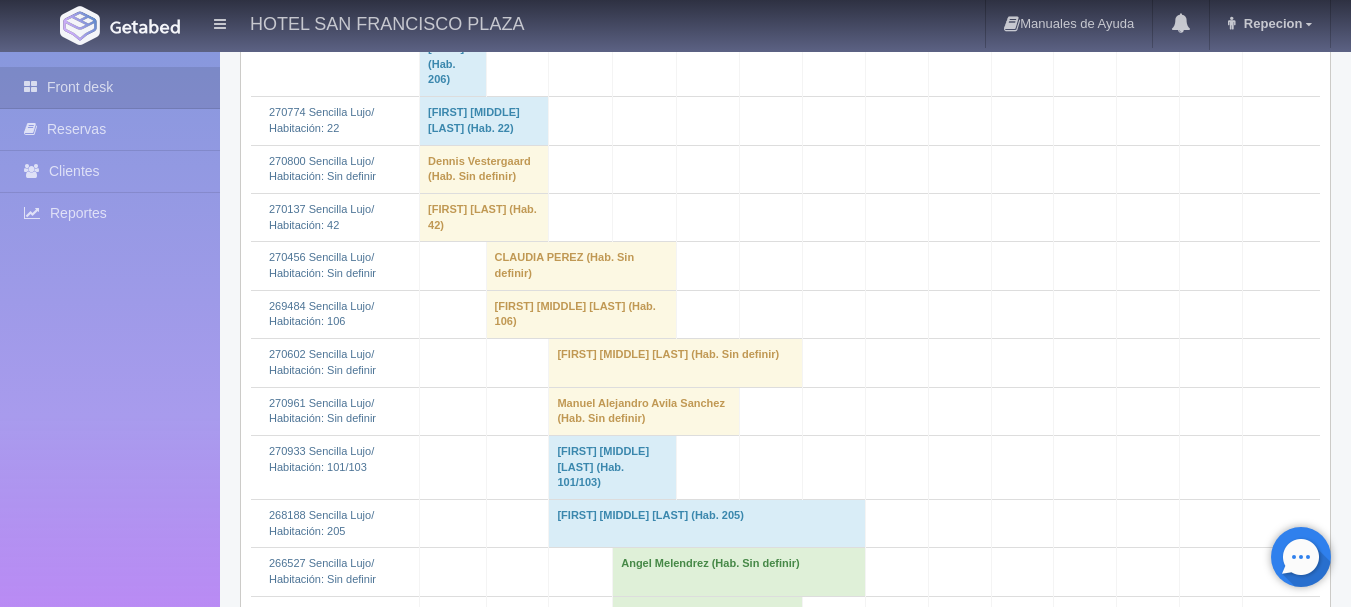 click on "[FIRST] [MIDDLE] [LAST] 												(Hab. Sin definir)" at bounding box center [676, 363] 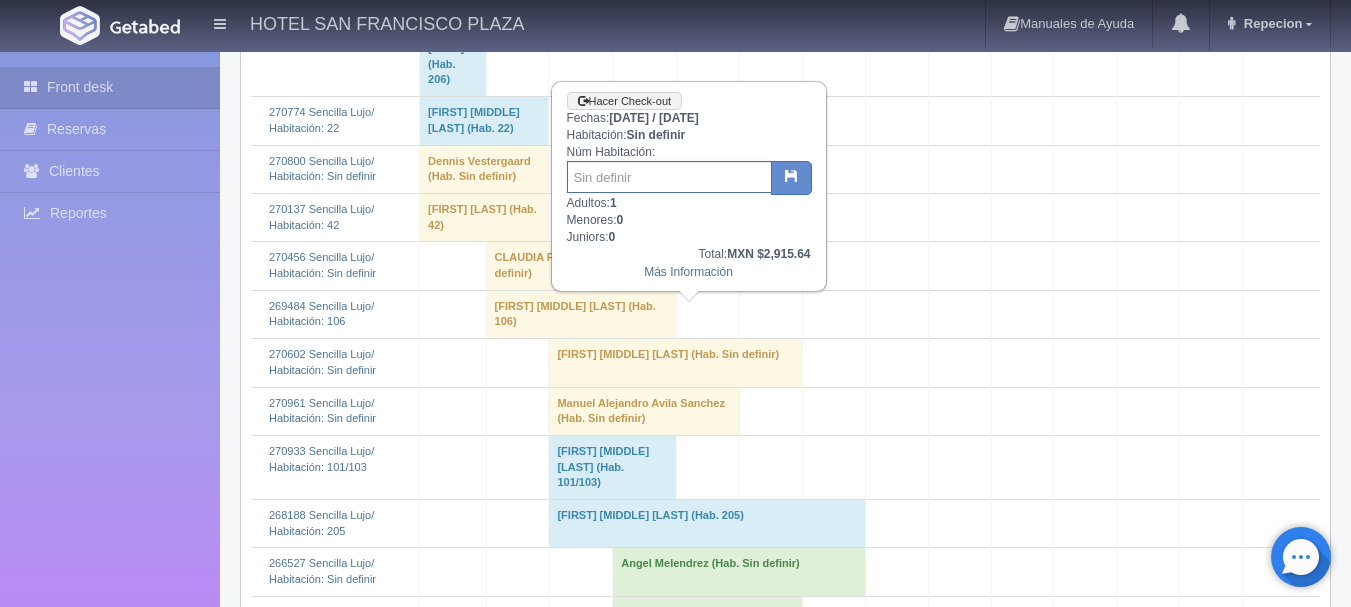 click at bounding box center [669, 177] 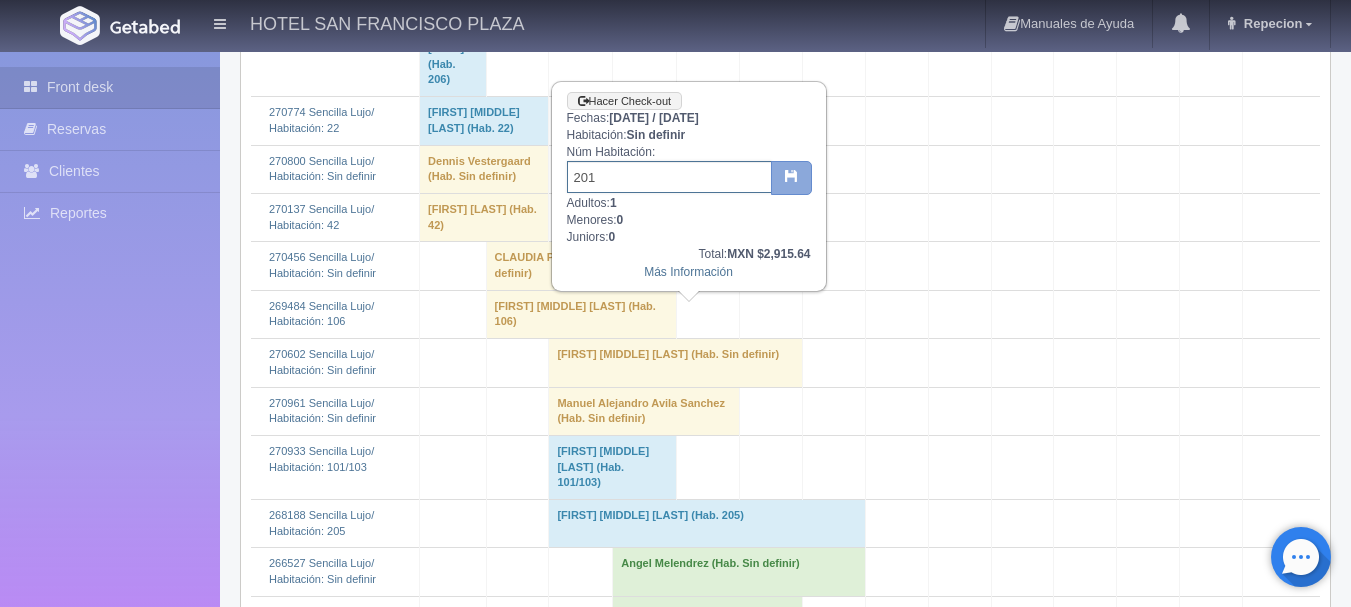 type on "201" 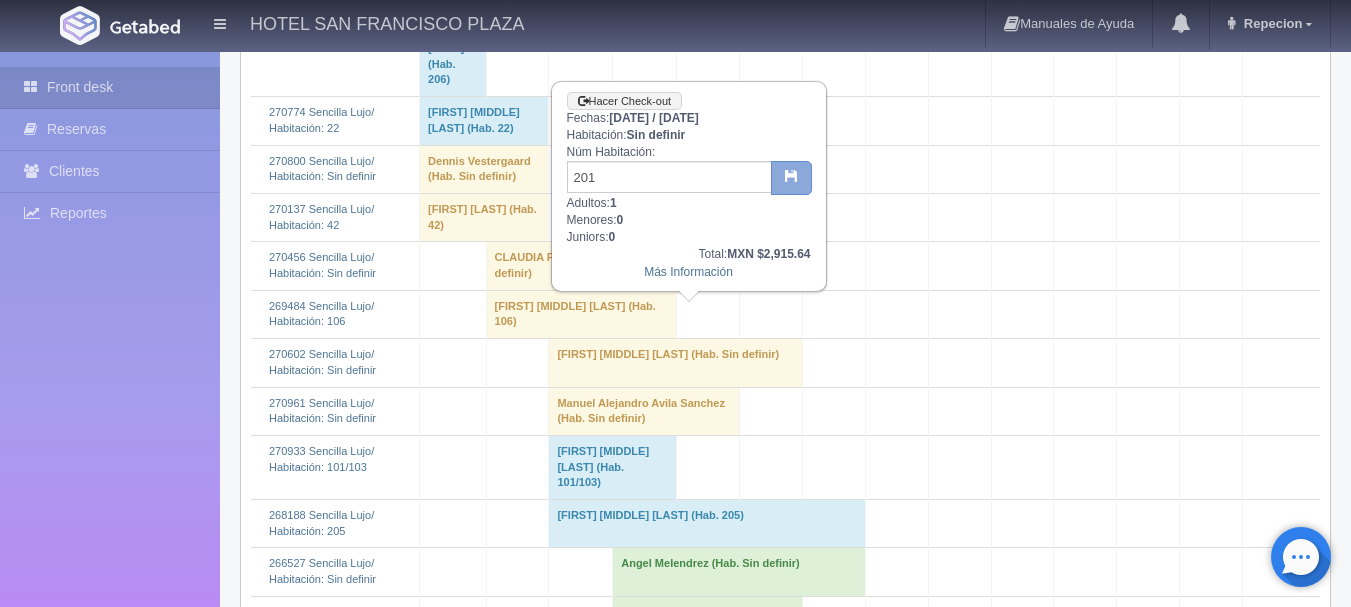 click at bounding box center (791, 175) 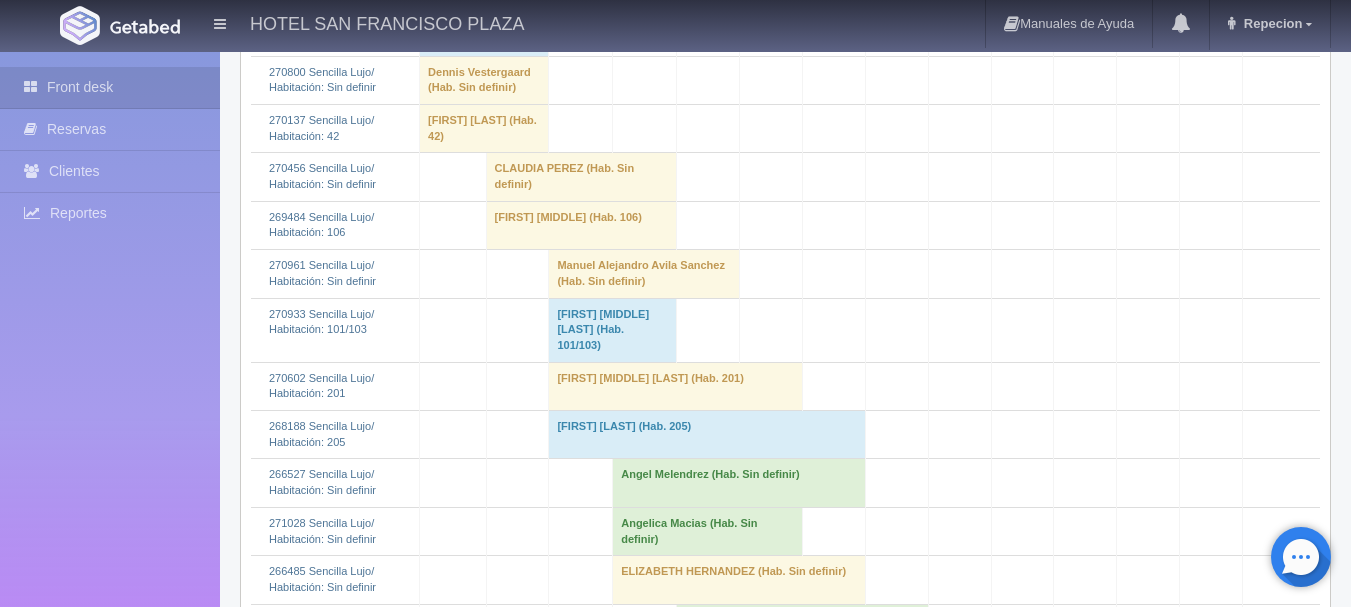 scroll, scrollTop: 2500, scrollLeft: 0, axis: vertical 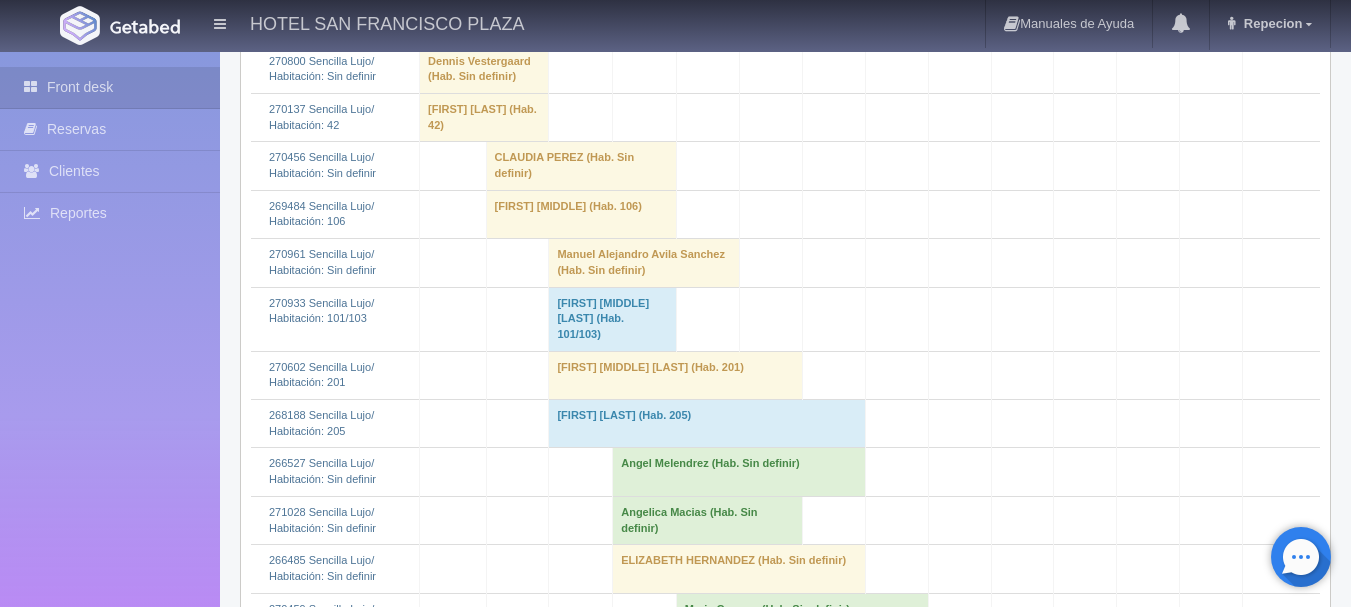 click on "Manuel Alejandro  Avila Sanchez 												(Hab. Sin definir)" at bounding box center [644, 263] 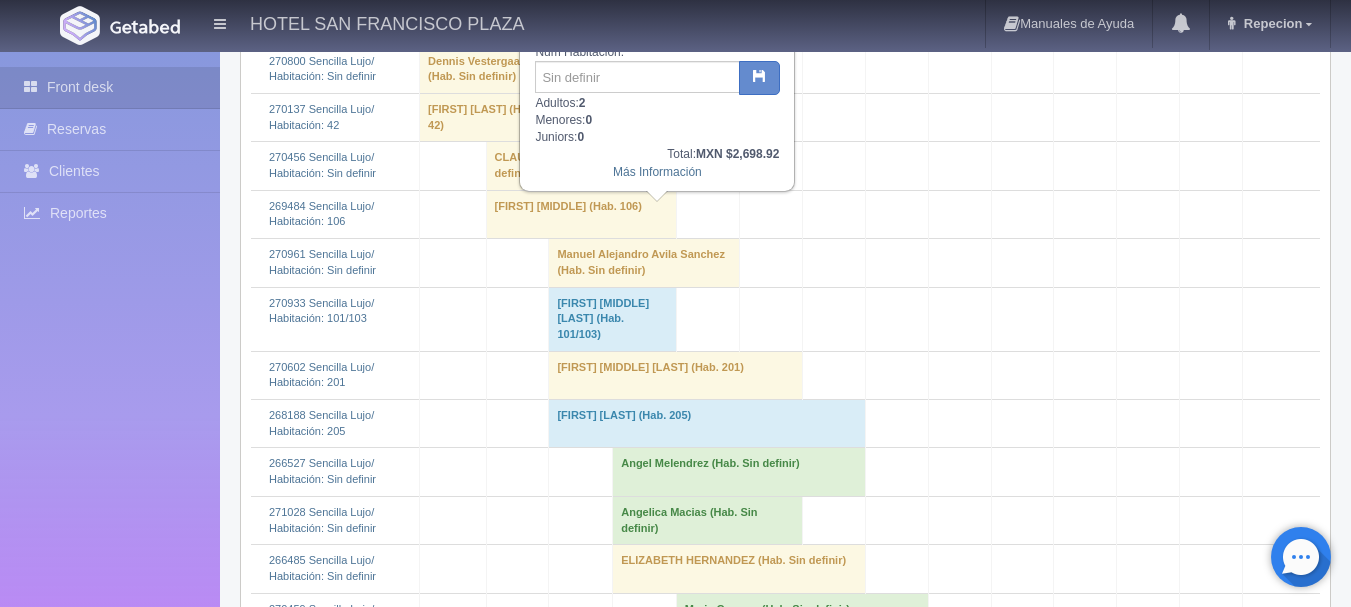 click on "Manuel Alejandro  Avila Sanchez 												(Hab. Sin definir)" at bounding box center [644, 263] 